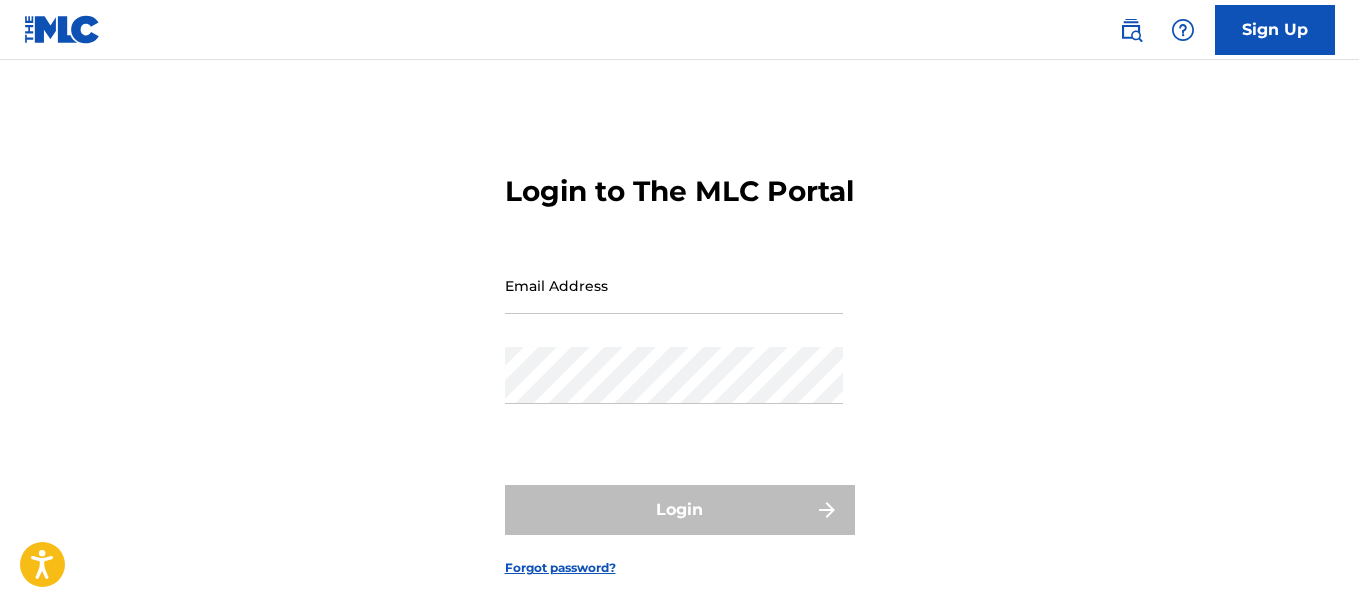 scroll, scrollTop: 0, scrollLeft: 0, axis: both 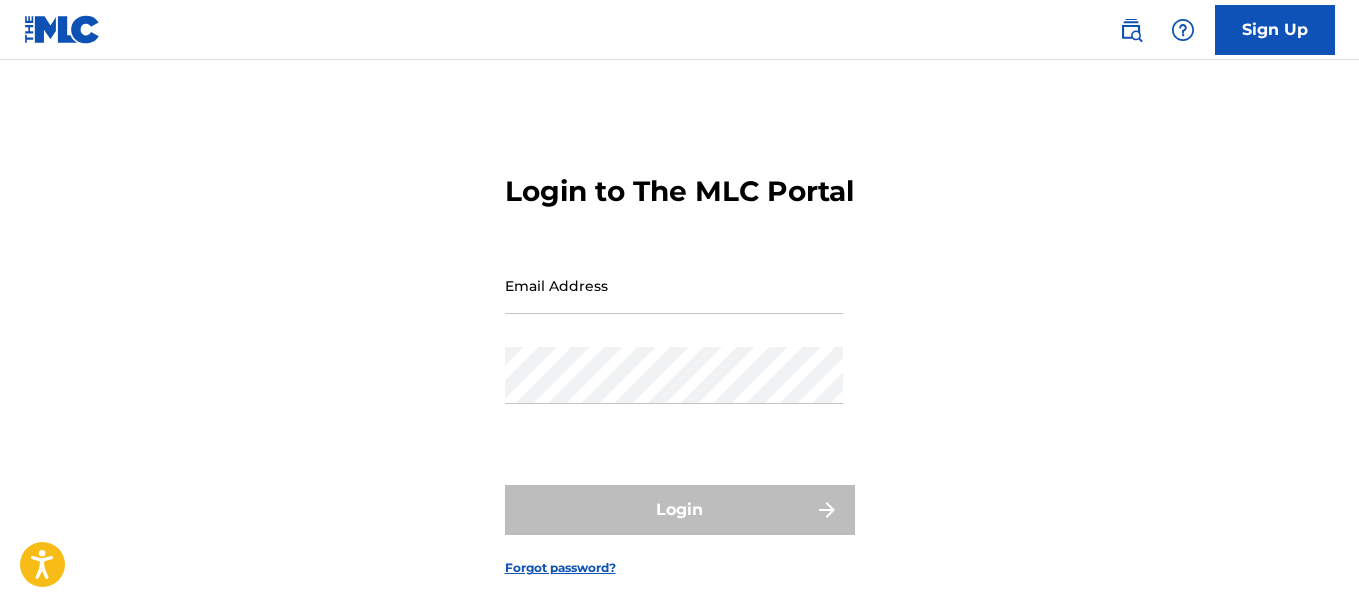 click on "Email Address" at bounding box center [674, 285] 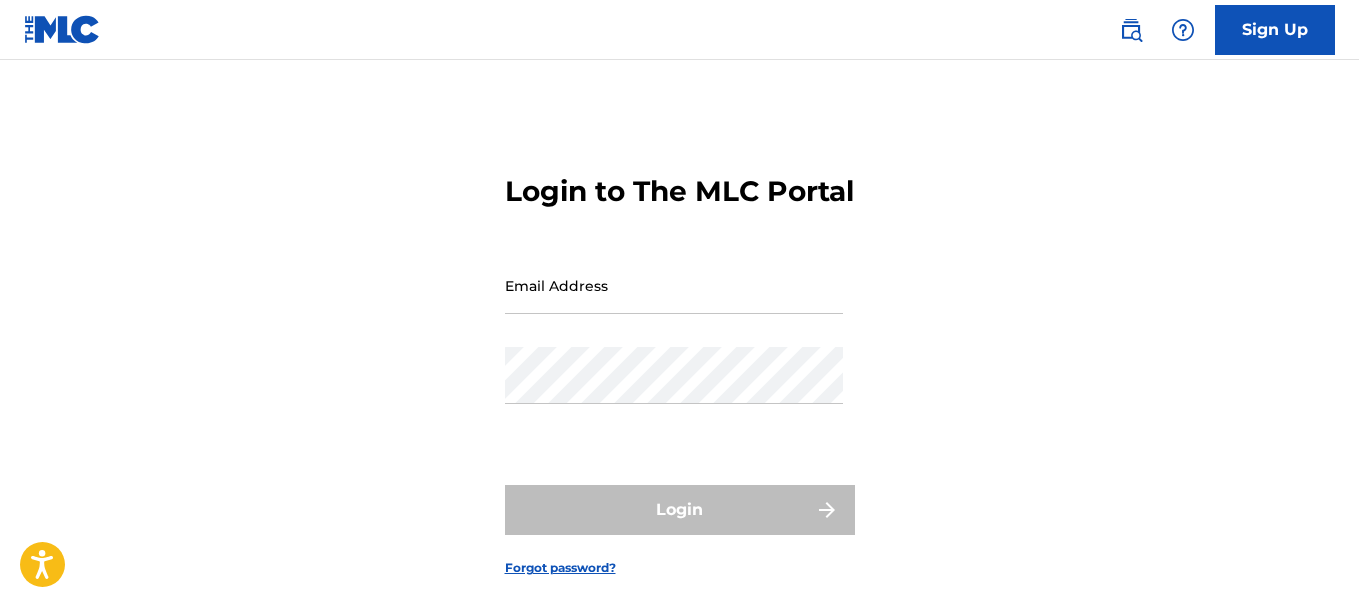 type on "[EMAIL_ADDRESS][DOMAIN_NAME]" 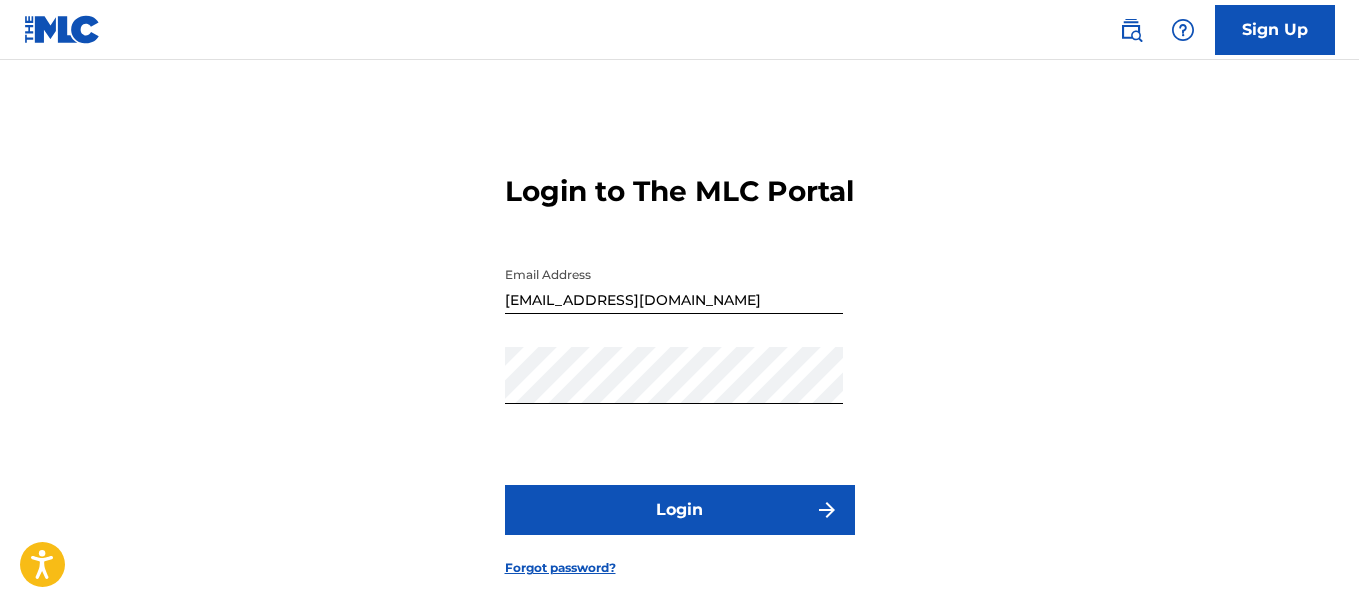 click on "Login" at bounding box center [680, 510] 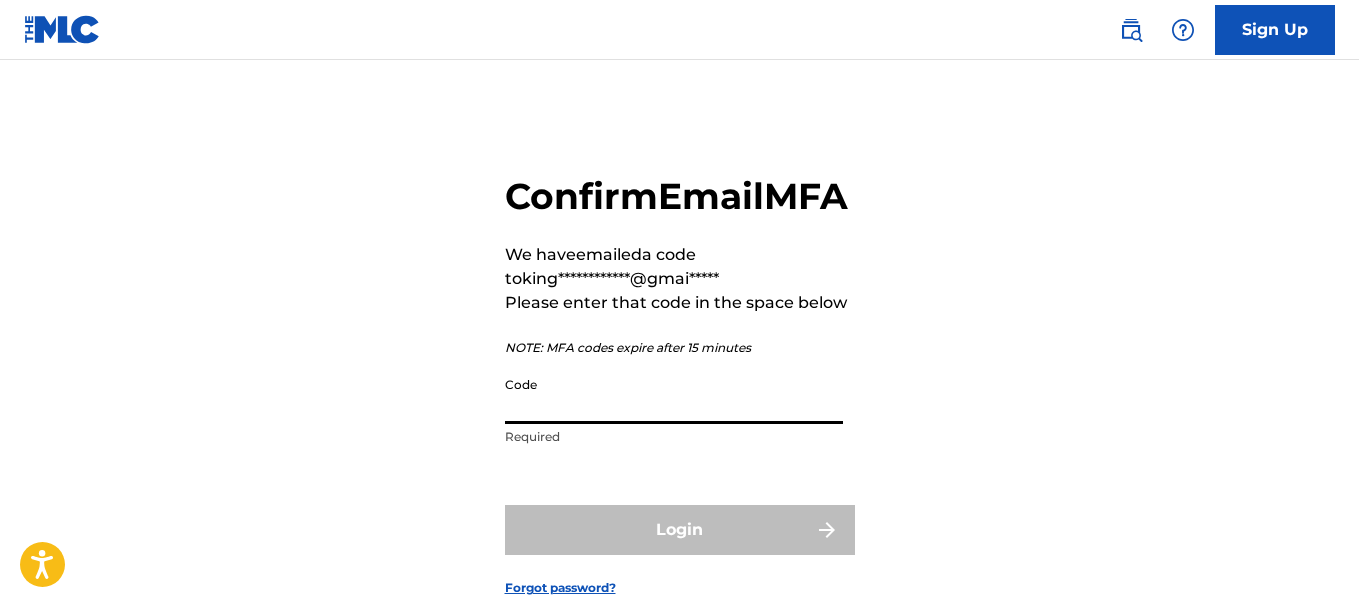 click on "Code" at bounding box center (674, 395) 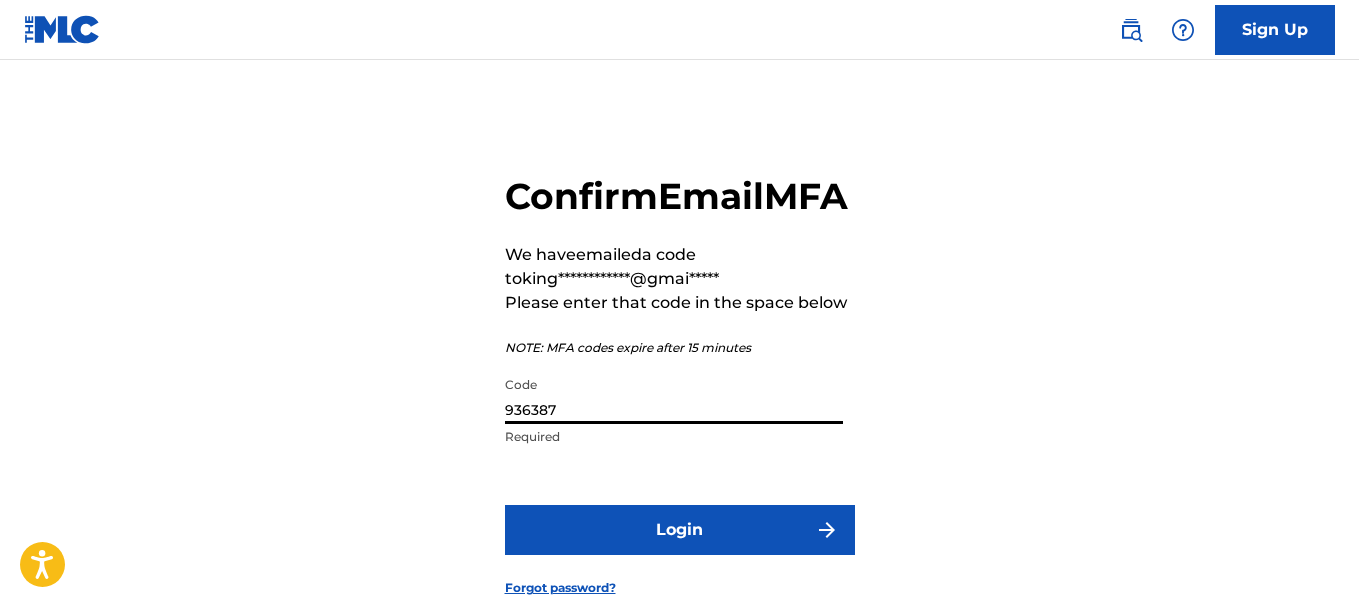 type on "936387" 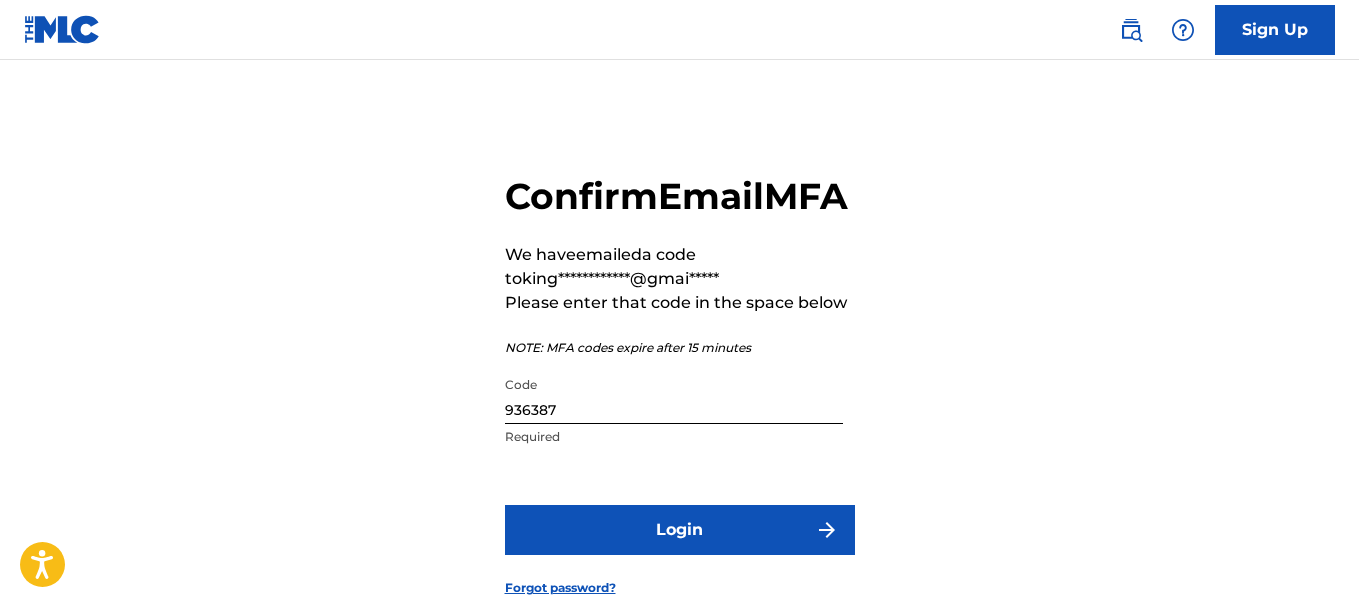 click on "Login" at bounding box center [680, 530] 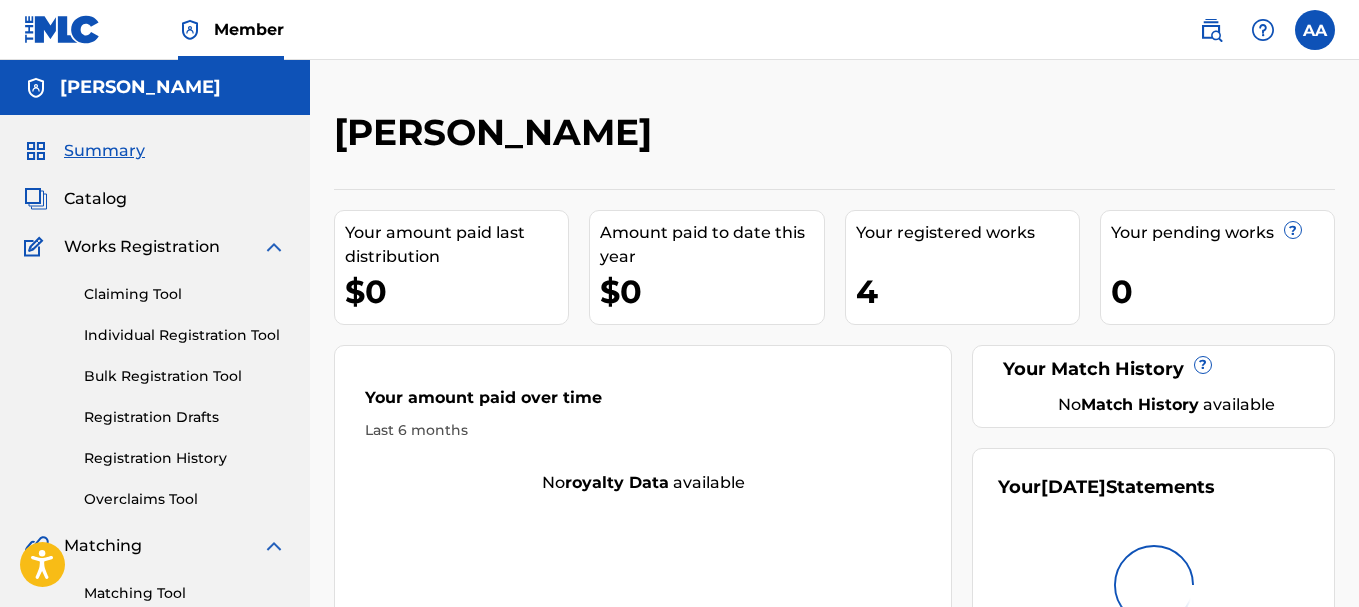 scroll, scrollTop: 0, scrollLeft: 0, axis: both 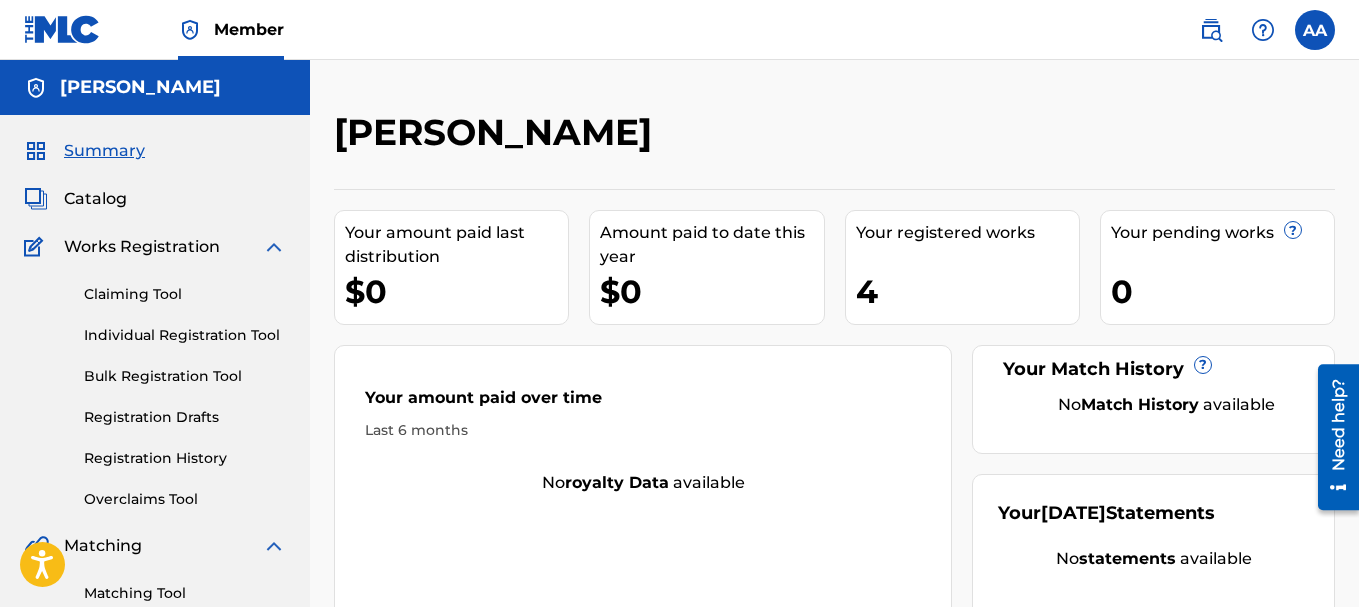 click on "Claiming Tool Individual Registration Tool Bulk Registration Tool Registration Drafts Registration History Overclaims Tool" at bounding box center (155, 384) 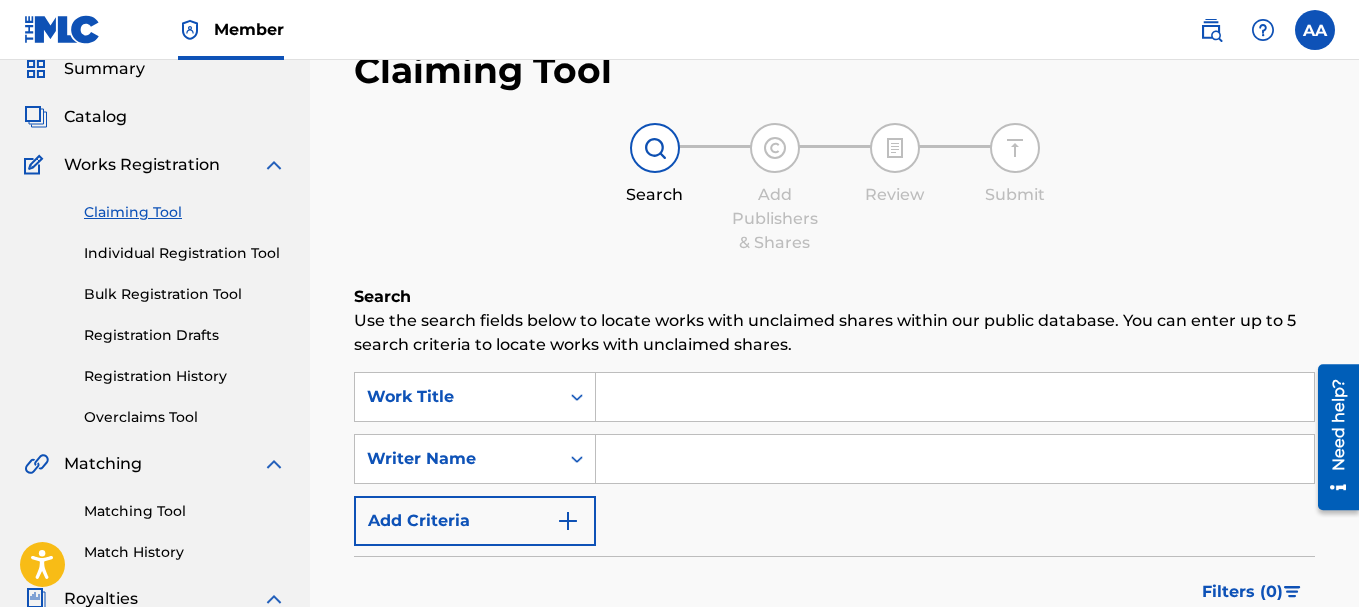 scroll, scrollTop: 90, scrollLeft: 0, axis: vertical 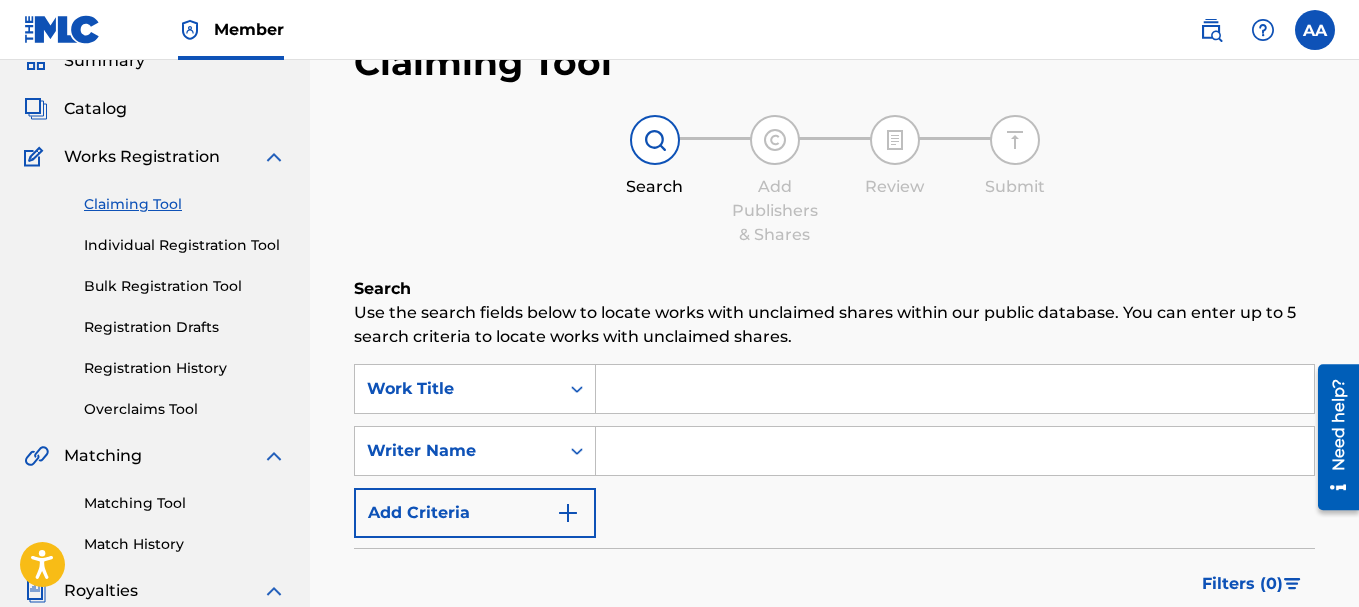 click on "Registration Drafts" at bounding box center [185, 327] 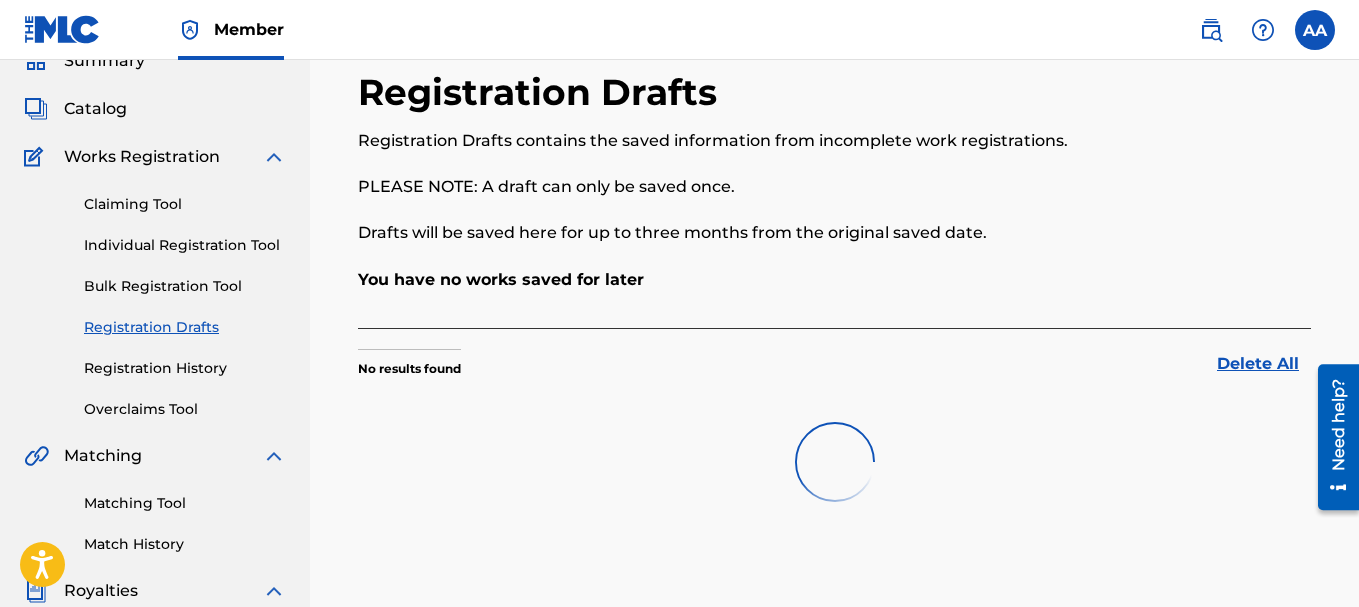 scroll, scrollTop: 0, scrollLeft: 0, axis: both 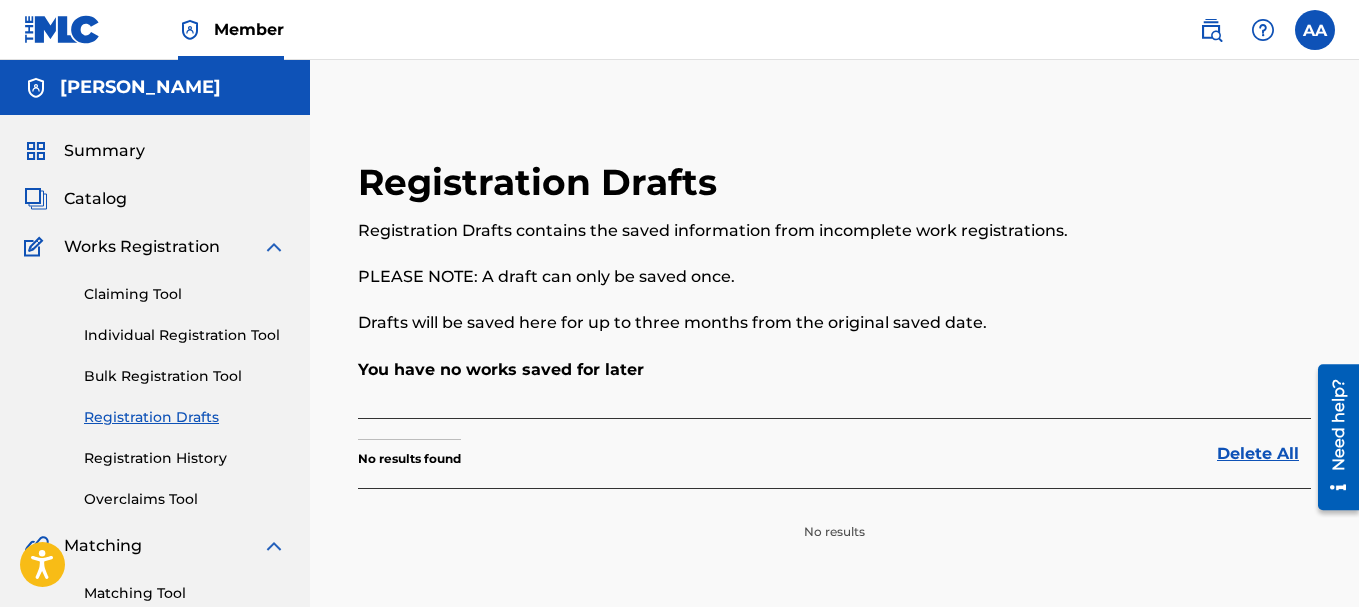 click on "Registration History" at bounding box center [185, 458] 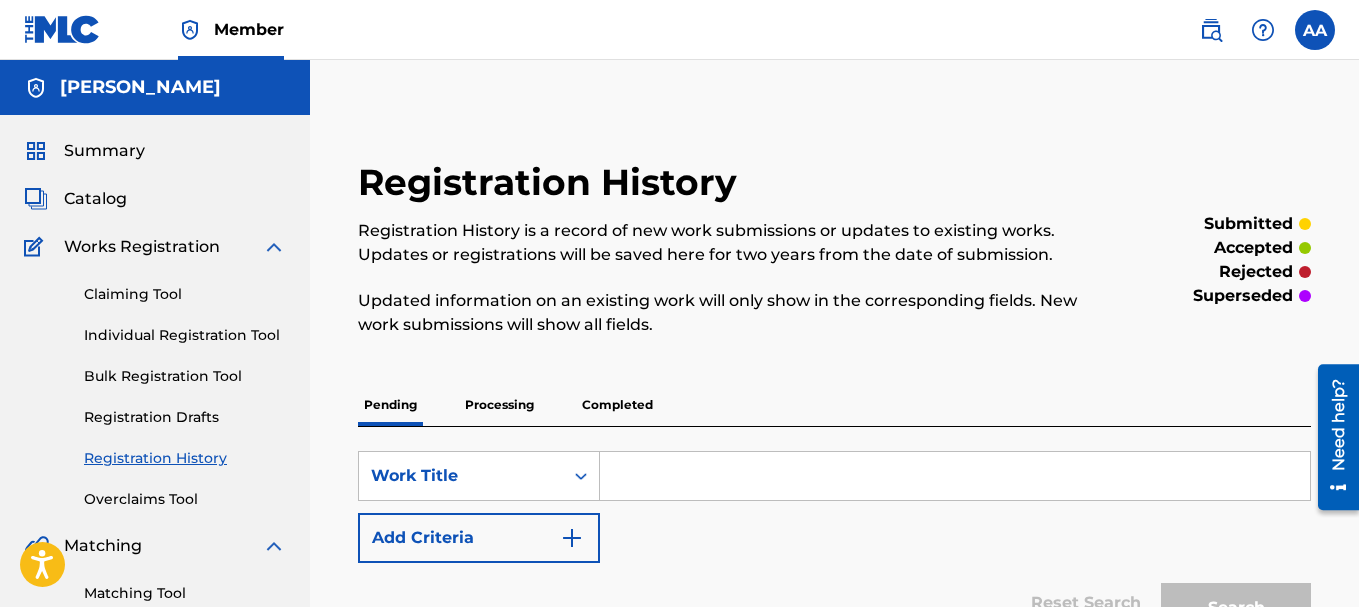 click on "Pending Processing Completed" at bounding box center (834, 405) 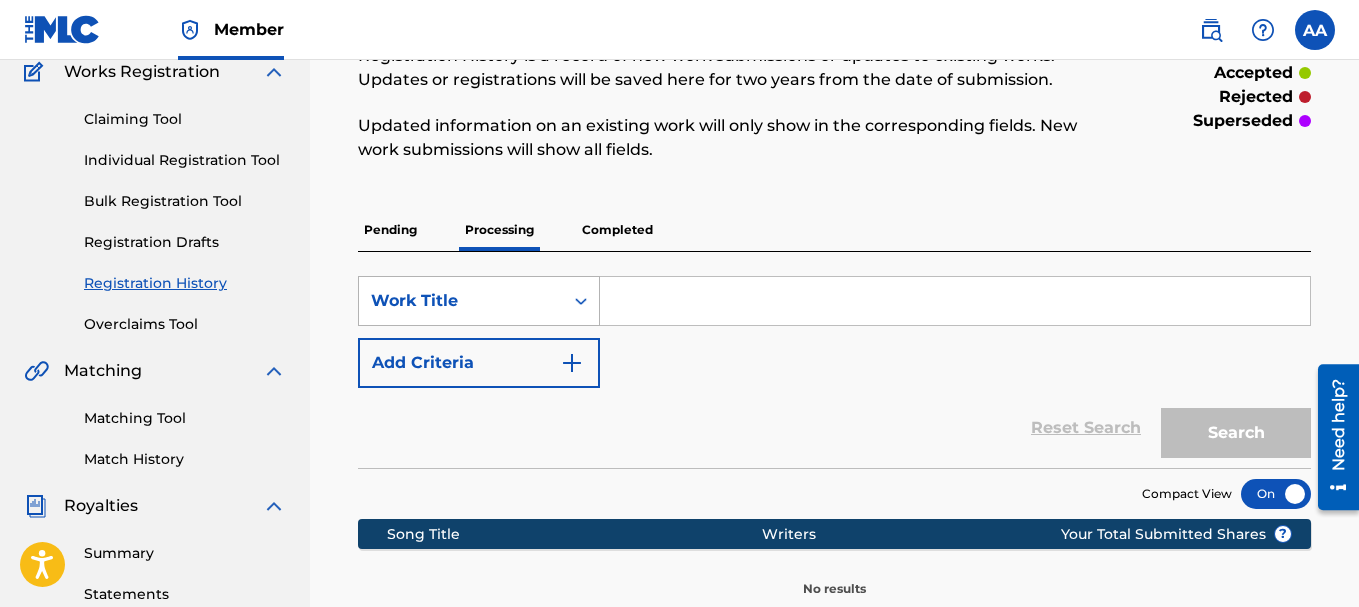 scroll, scrollTop: 174, scrollLeft: 0, axis: vertical 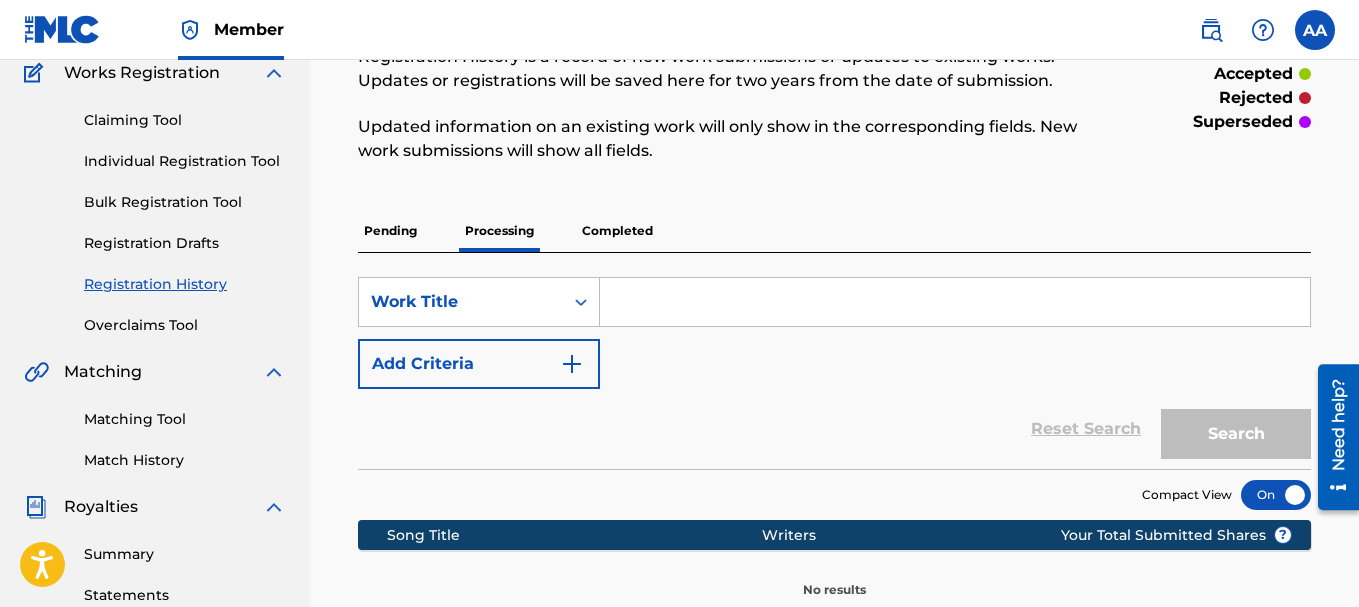 click on "Completed" at bounding box center (617, 231) 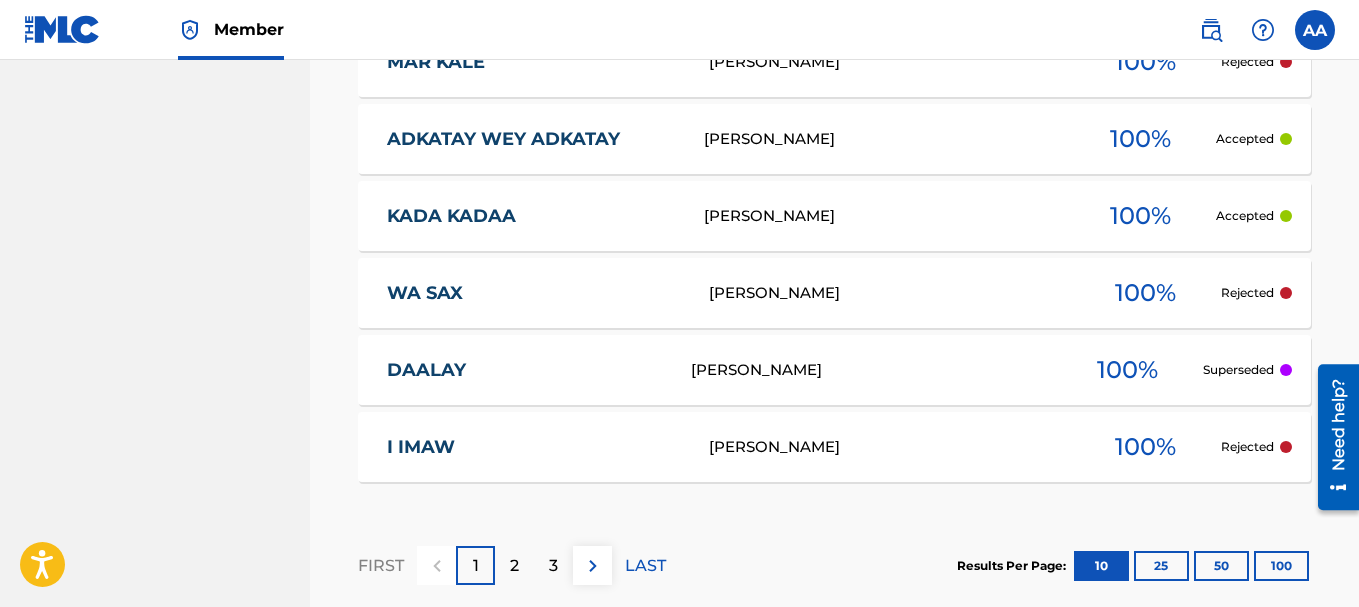 scroll, scrollTop: 1114, scrollLeft: 0, axis: vertical 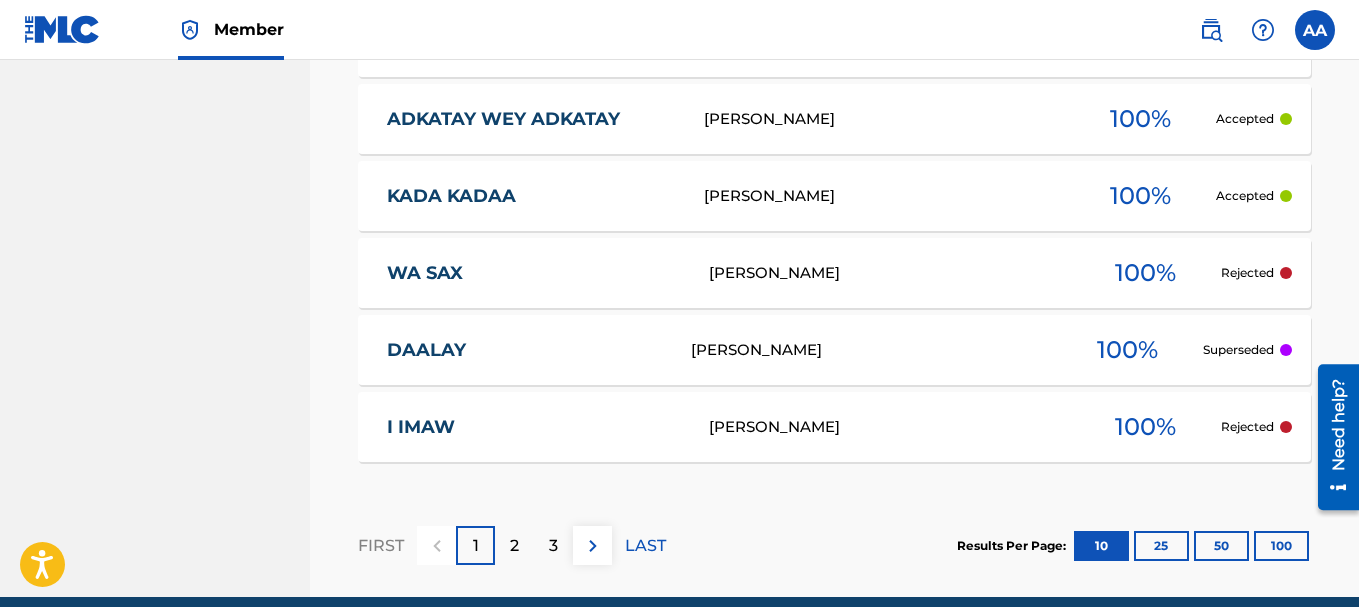 click on "25" at bounding box center (1161, 546) 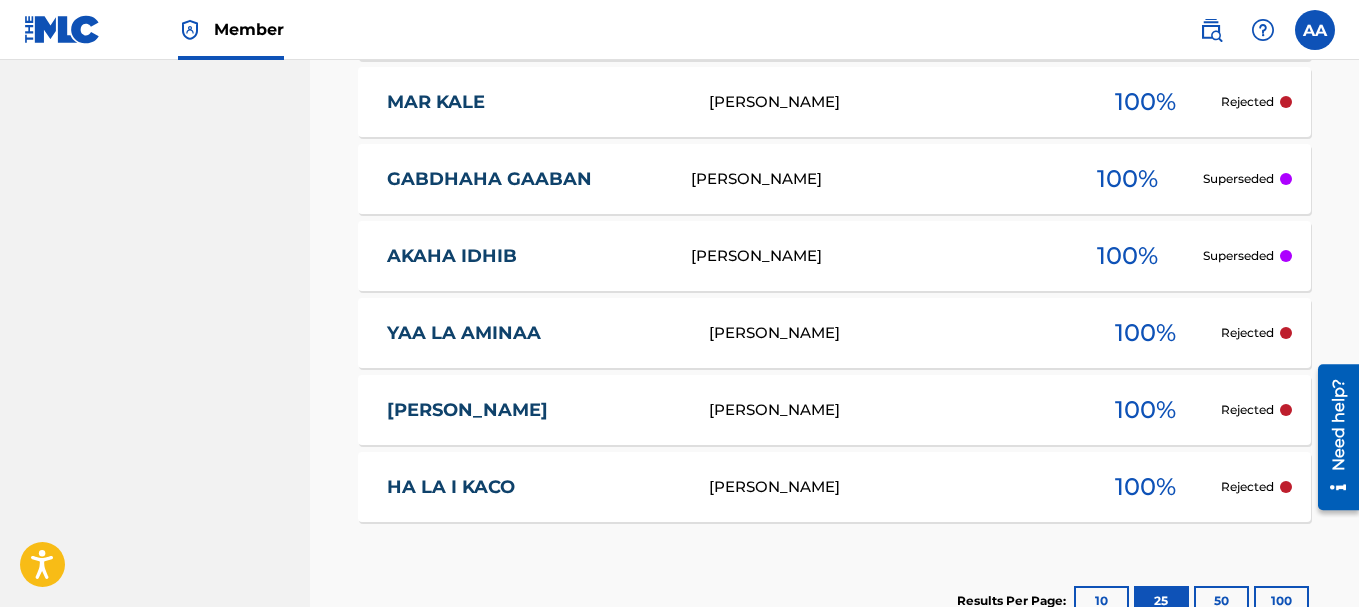 scroll, scrollTop: 2269, scrollLeft: 0, axis: vertical 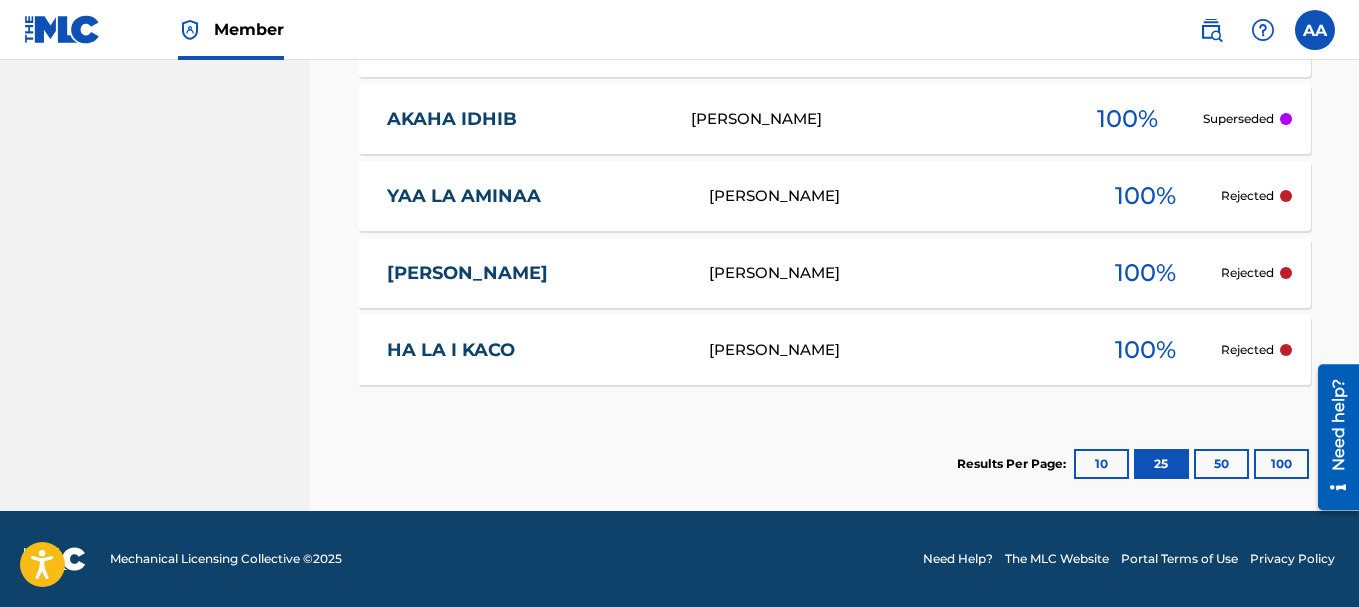 click on "50" at bounding box center (1221, 464) 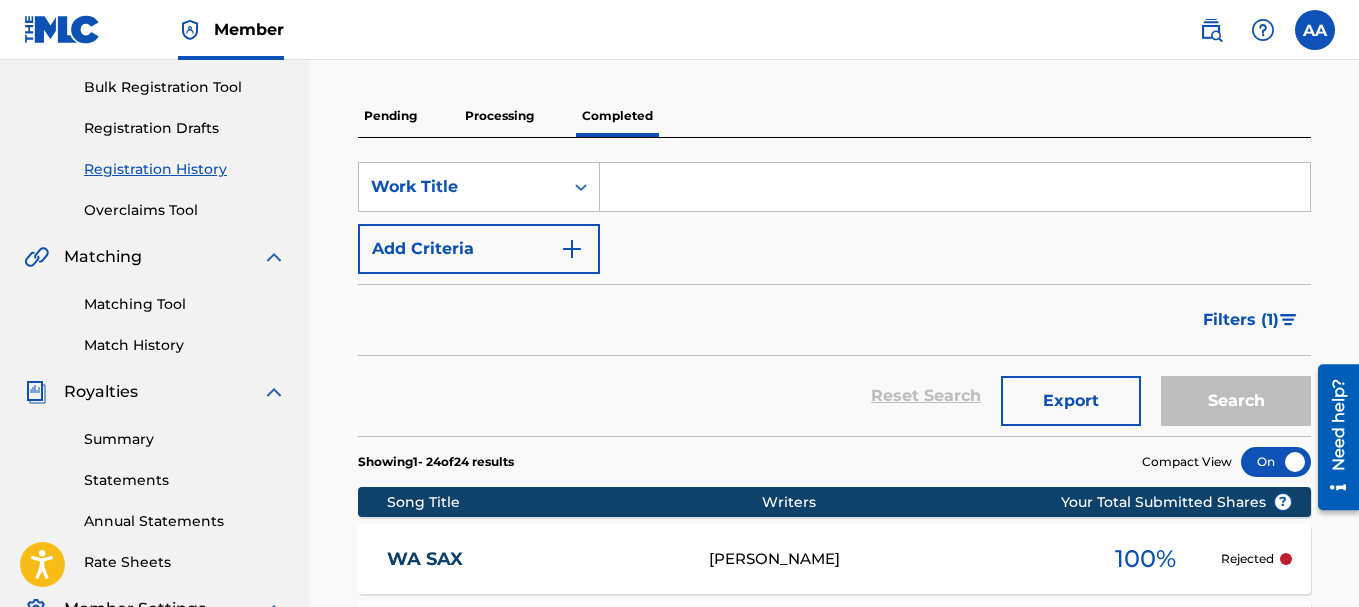 scroll, scrollTop: 0, scrollLeft: 0, axis: both 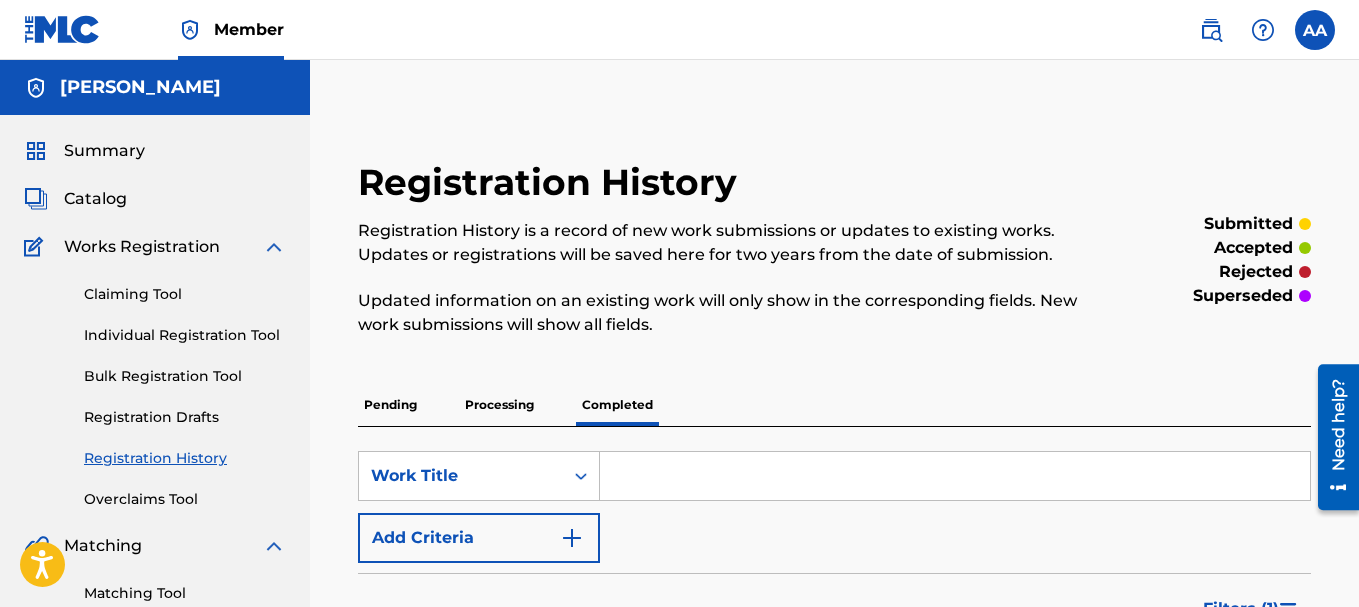 click on "Processing" at bounding box center (499, 405) 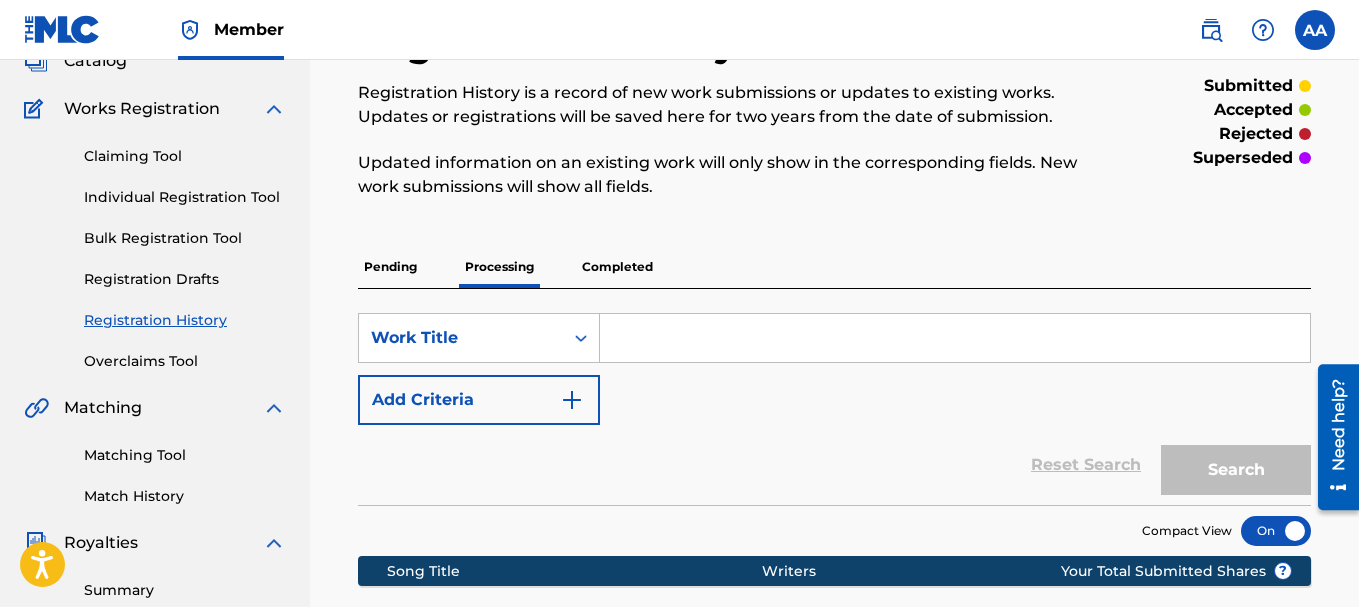 scroll, scrollTop: 144, scrollLeft: 0, axis: vertical 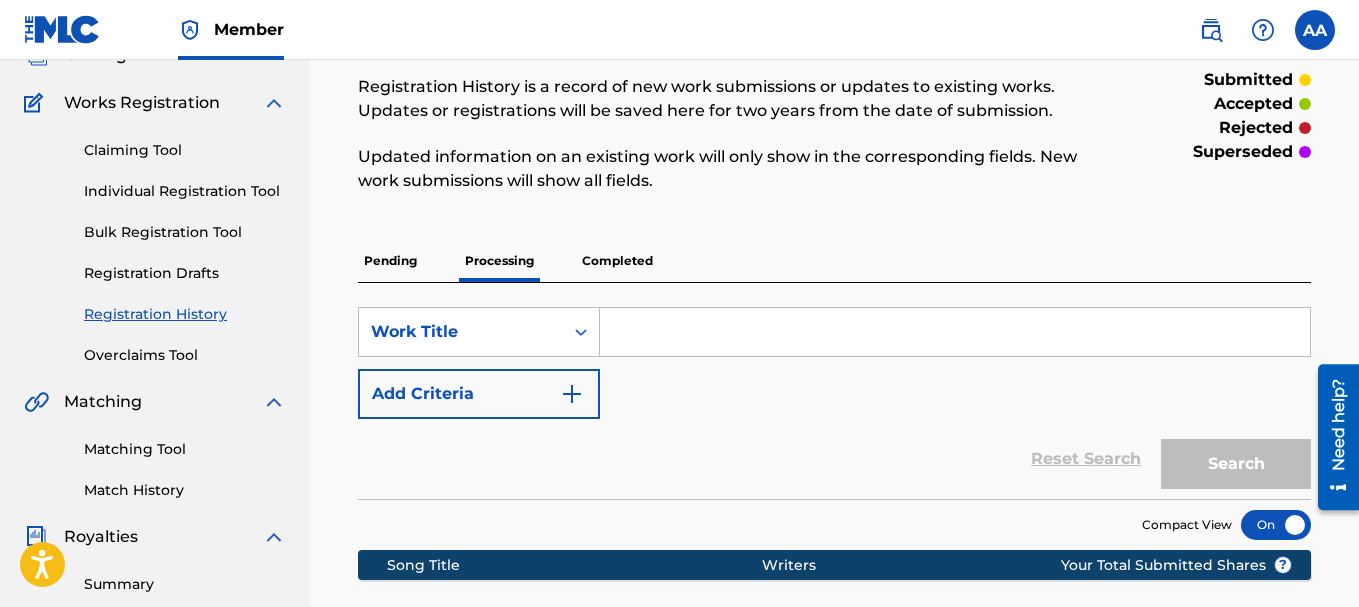 click on "Pending" at bounding box center [390, 261] 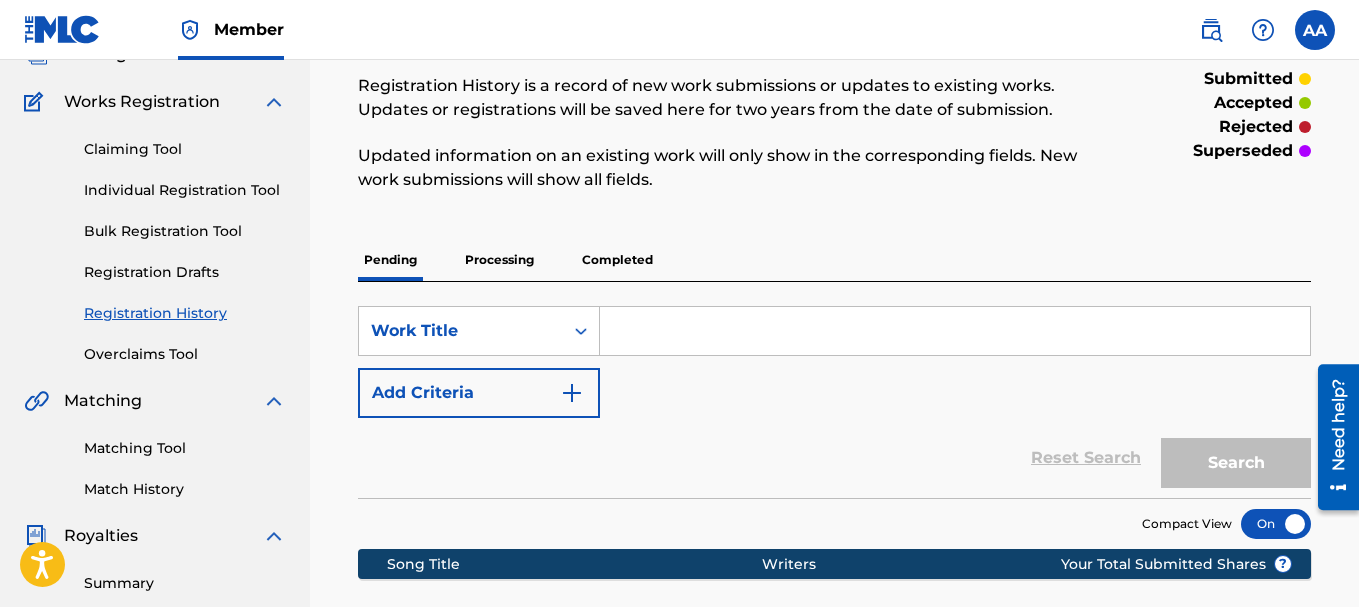 scroll, scrollTop: 147, scrollLeft: 0, axis: vertical 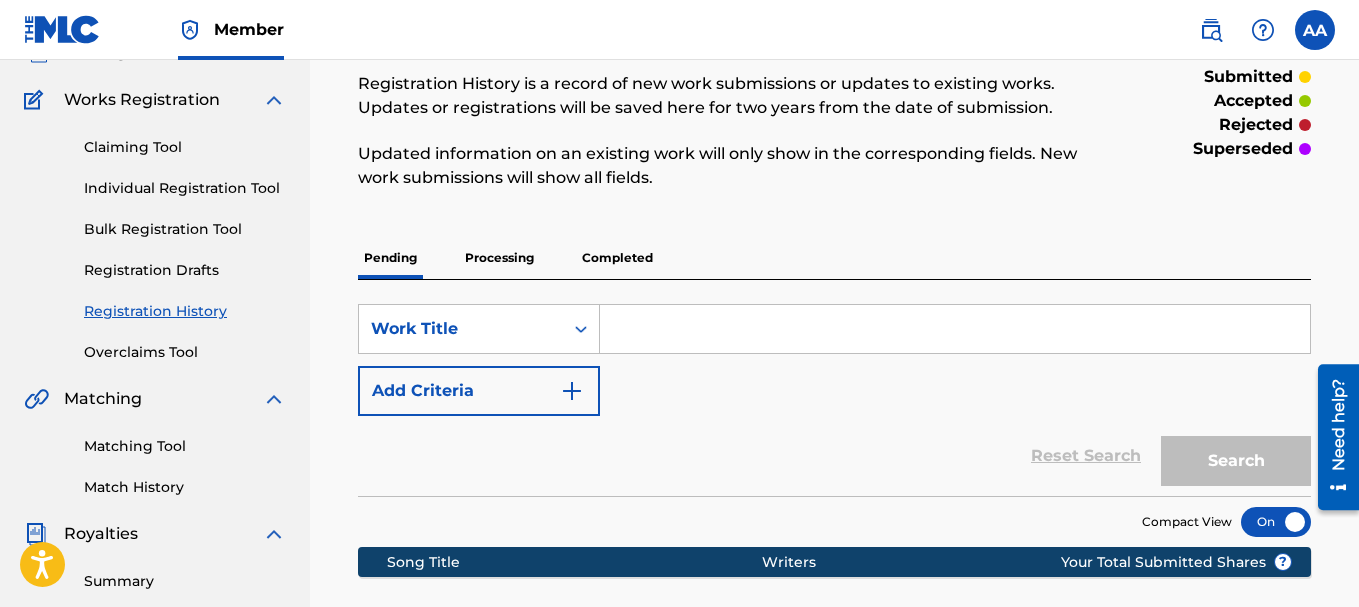 click on "Claiming Tool Individual Registration Tool Bulk Registration Tool Registration Drafts Registration History Overclaims Tool" at bounding box center [155, 237] 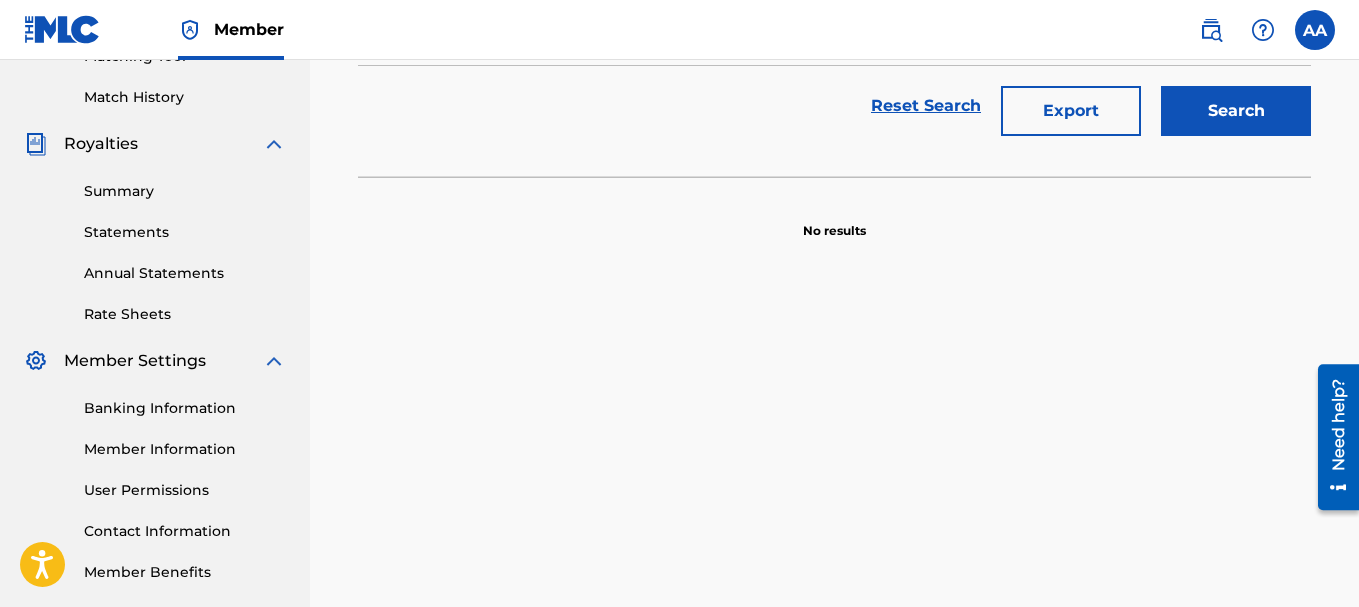 scroll, scrollTop: 545, scrollLeft: 0, axis: vertical 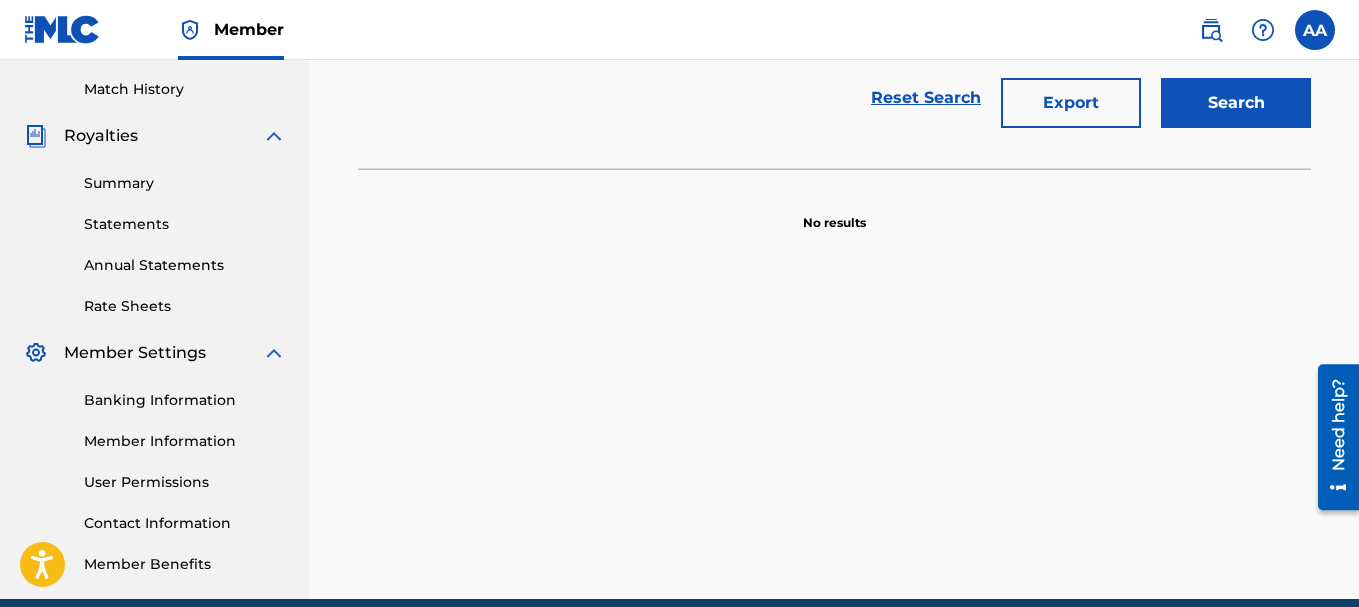 click on "Annual Statements" at bounding box center [185, 265] 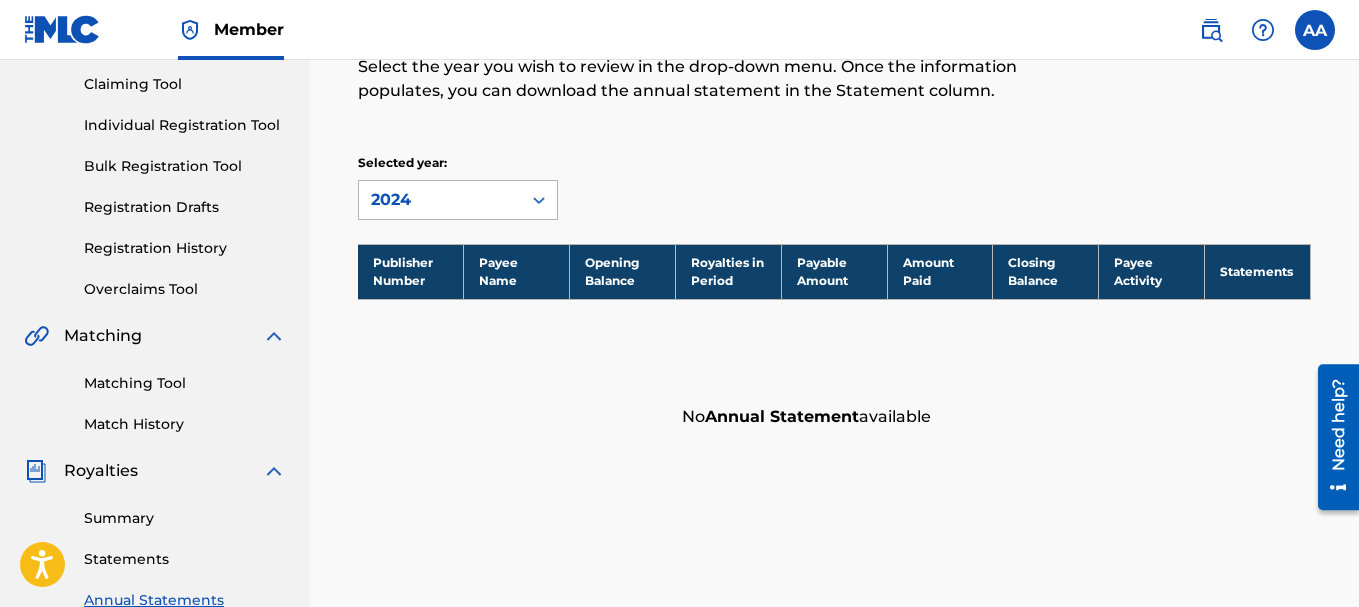 scroll, scrollTop: 211, scrollLeft: 0, axis: vertical 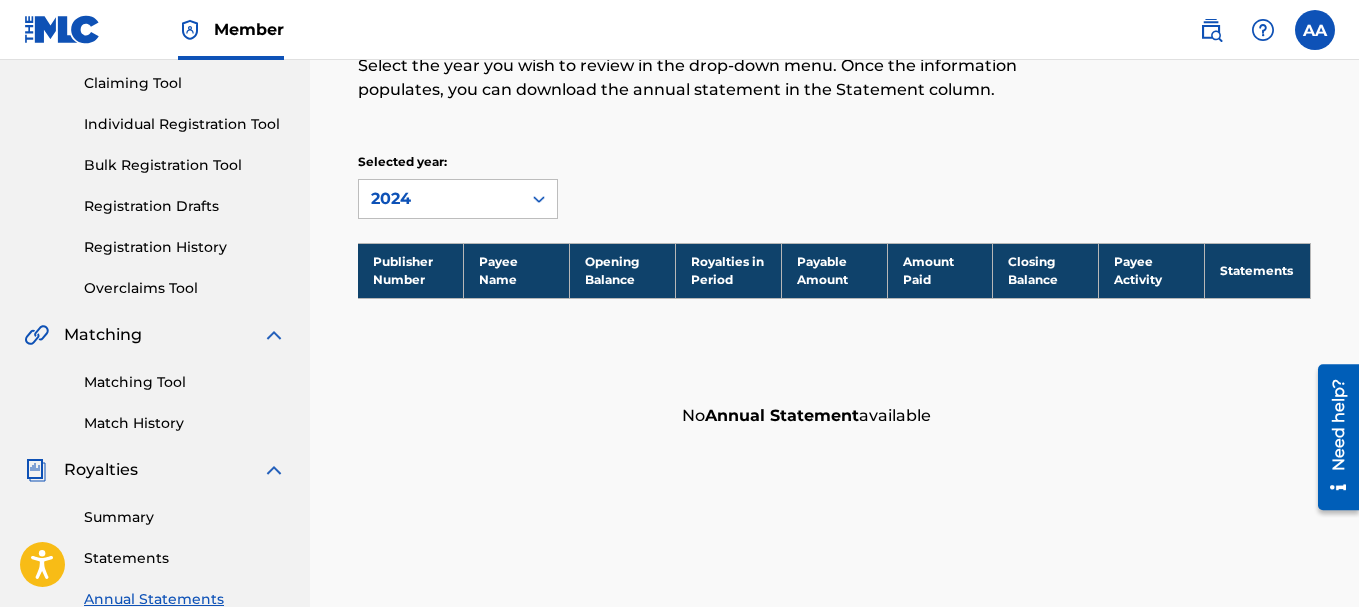 click on "Registration History" at bounding box center (185, 247) 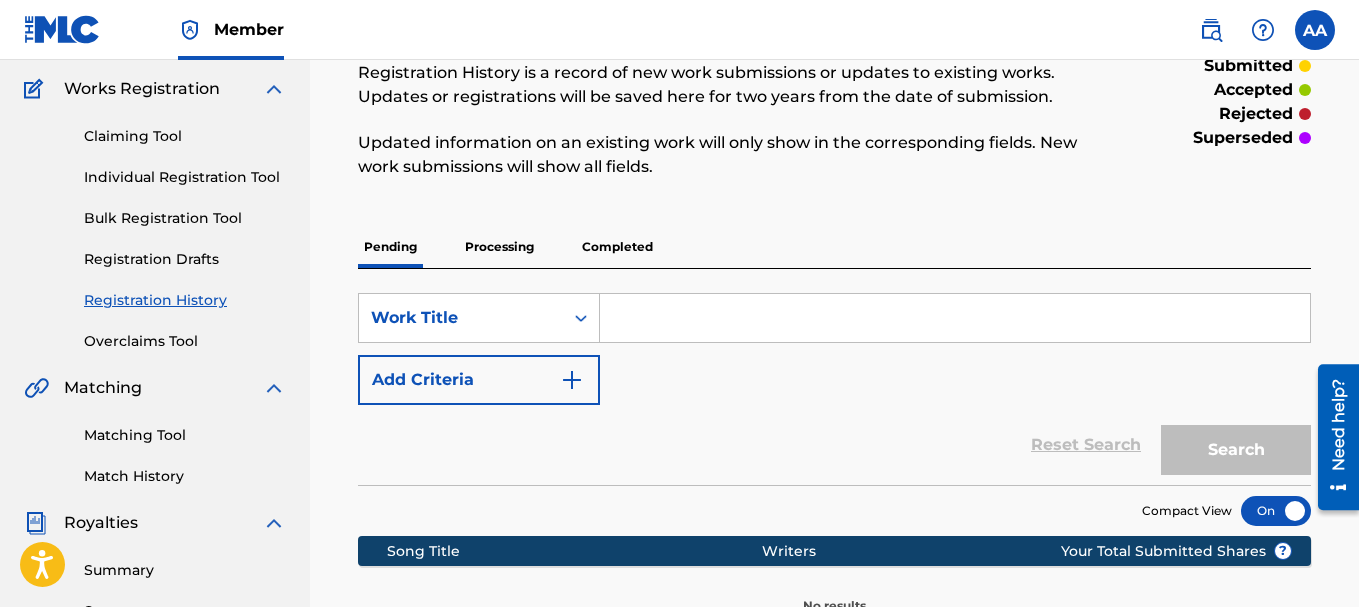 scroll, scrollTop: 159, scrollLeft: 0, axis: vertical 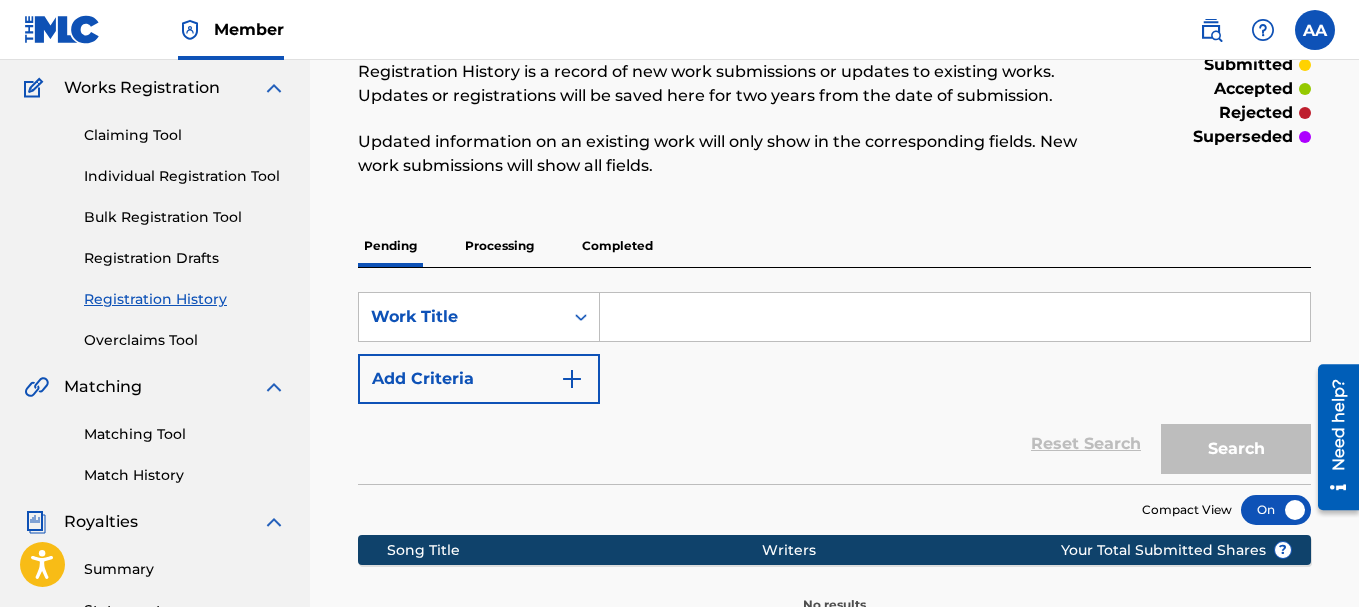 click on "Processing" at bounding box center (499, 246) 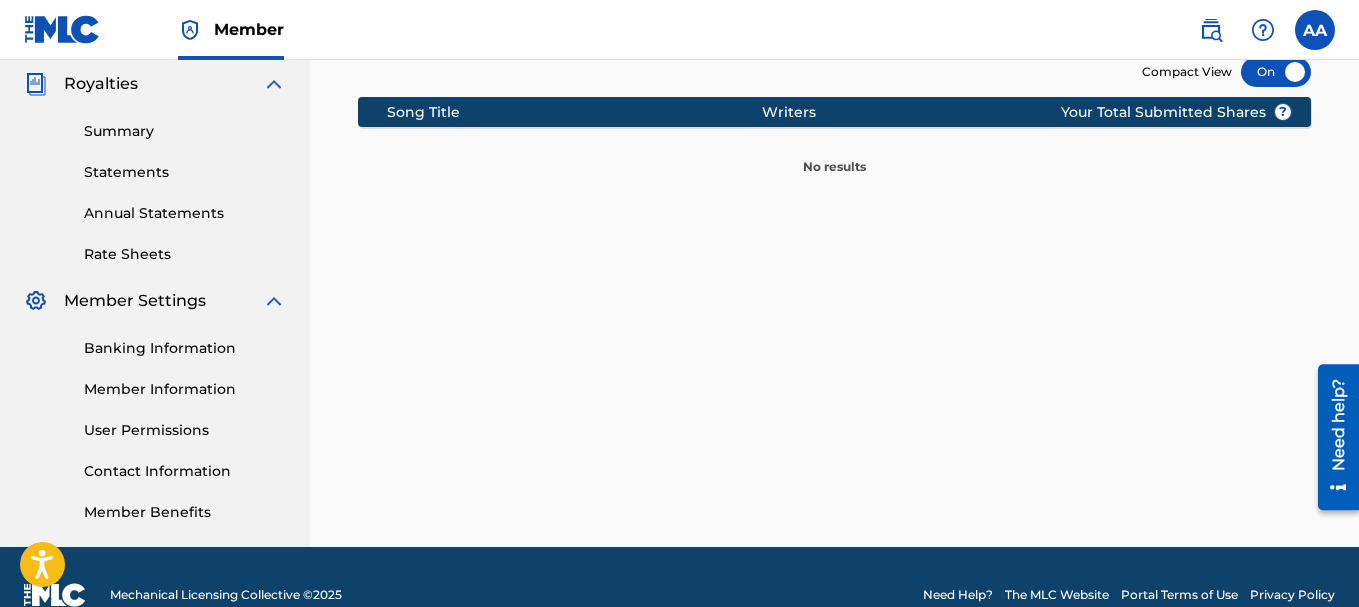 scroll, scrollTop: 598, scrollLeft: 0, axis: vertical 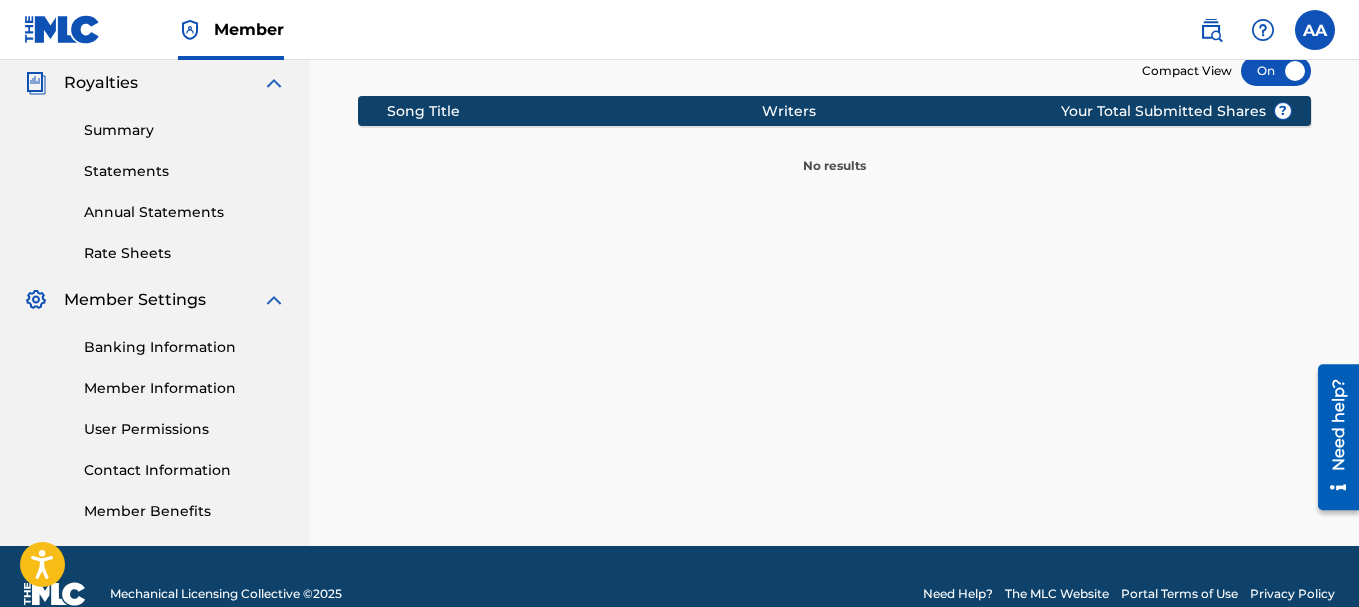 click on "Banking Information" at bounding box center (185, 347) 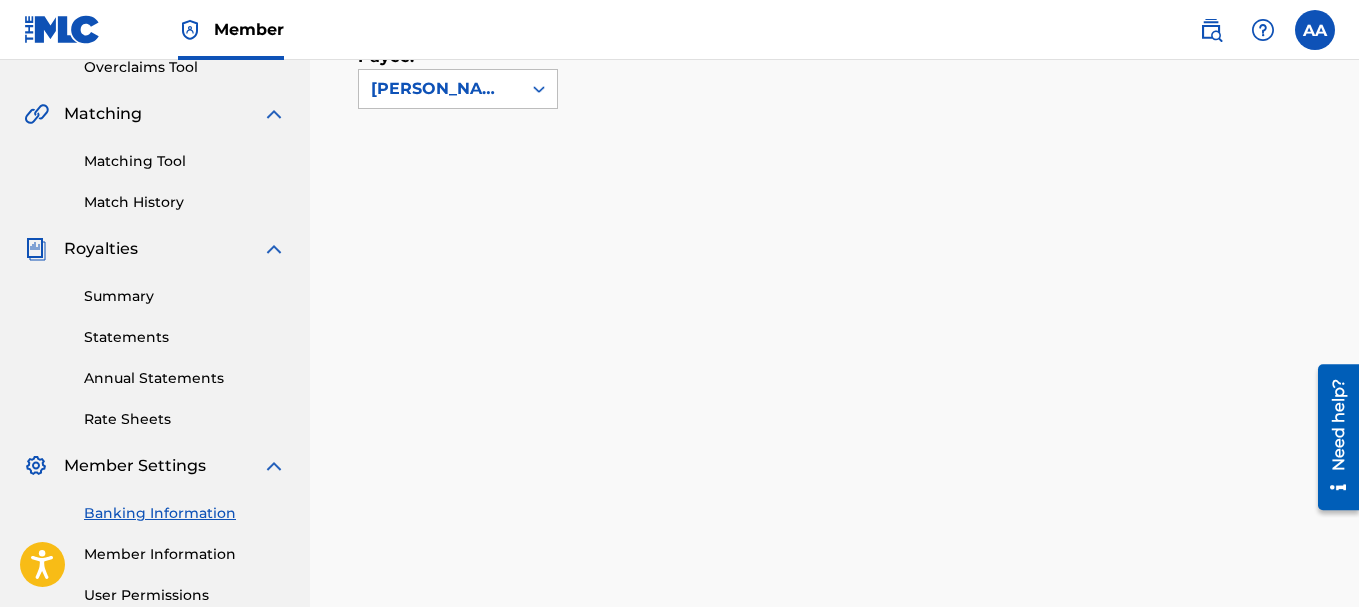 scroll, scrollTop: 435, scrollLeft: 0, axis: vertical 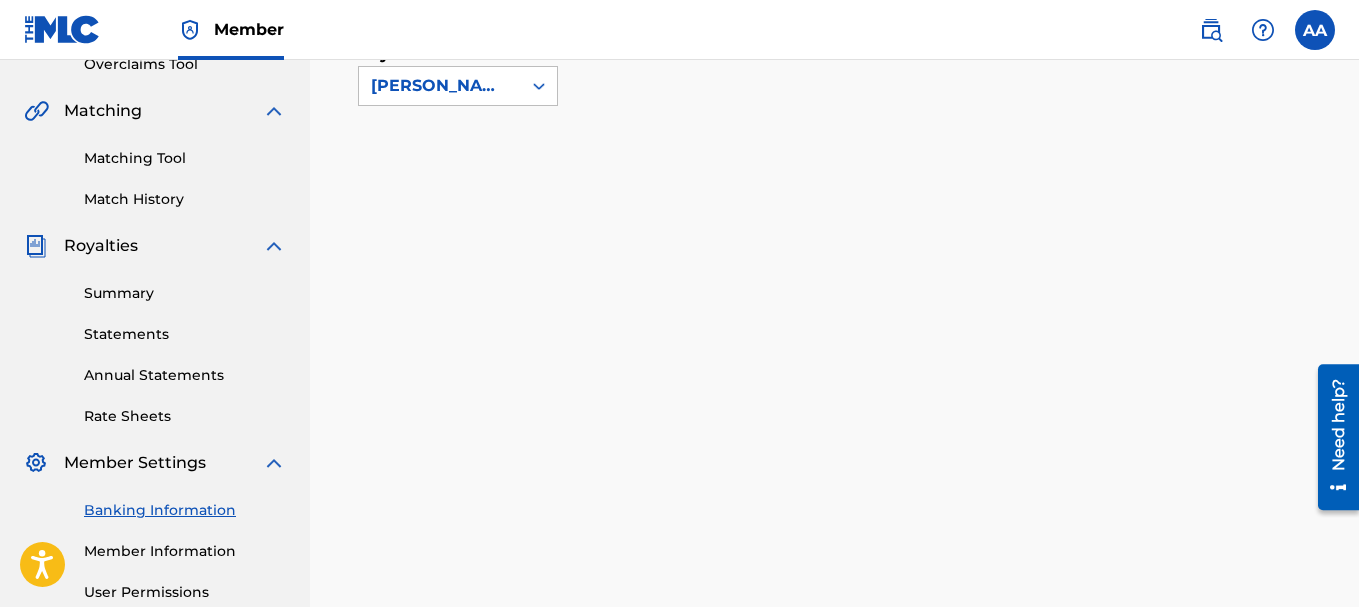 click on "Summary" at bounding box center (185, 293) 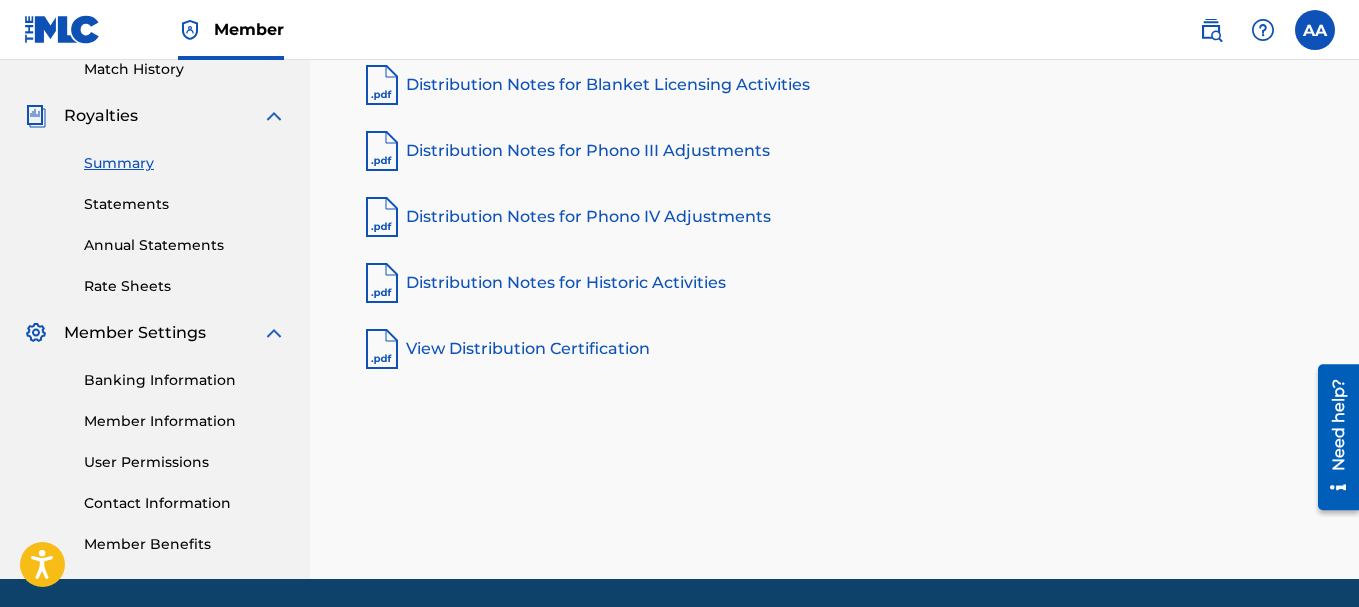 scroll, scrollTop: 567, scrollLeft: 0, axis: vertical 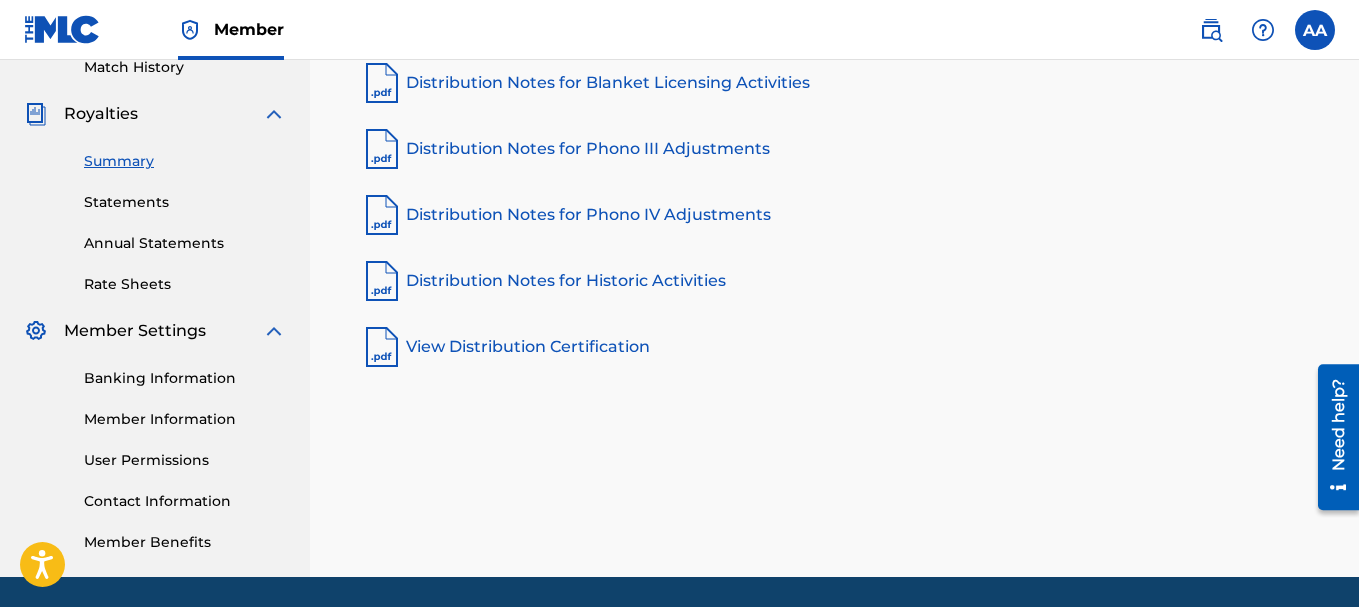 click on "Distribution Notes for Blanket Licensing Activities" at bounding box center (834, 83) 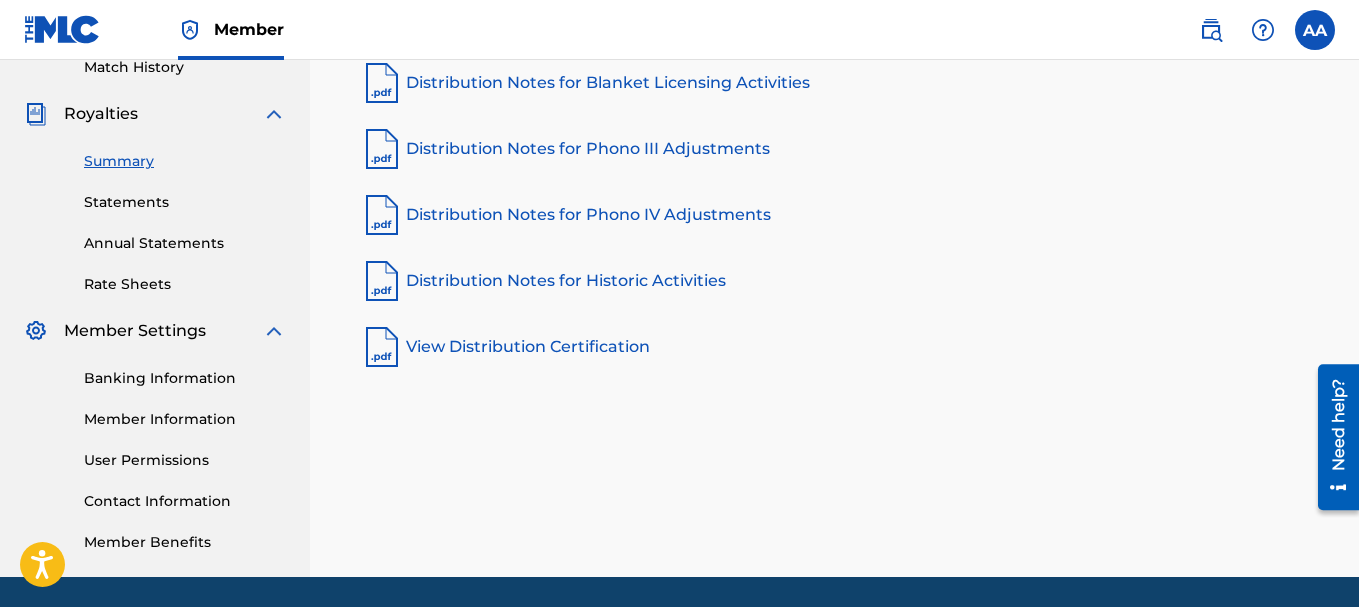 click on "Statements" at bounding box center (185, 202) 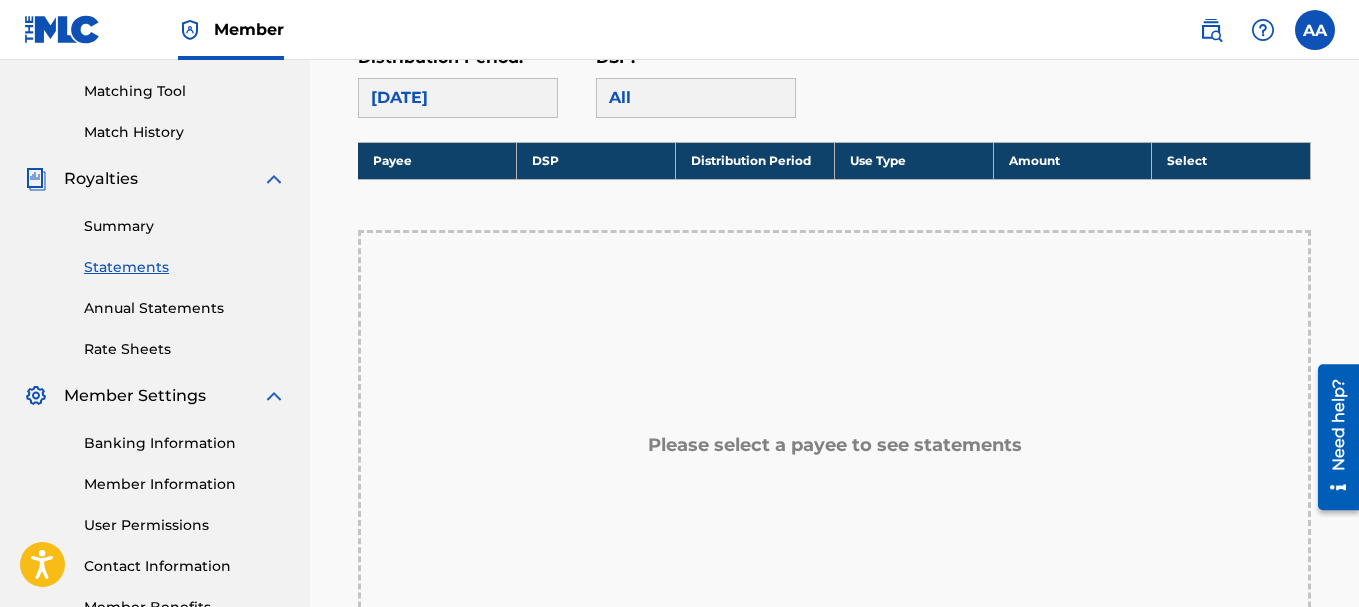 scroll, scrollTop: 511, scrollLeft: 0, axis: vertical 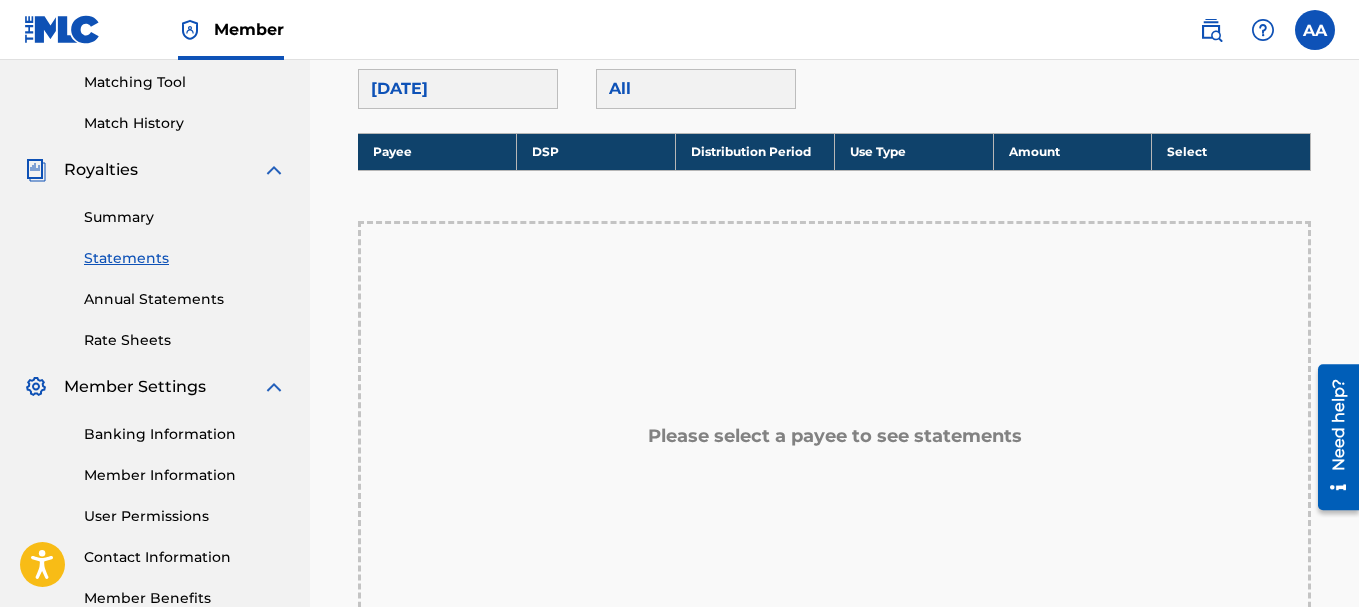 click on "Payee" at bounding box center [437, 151] 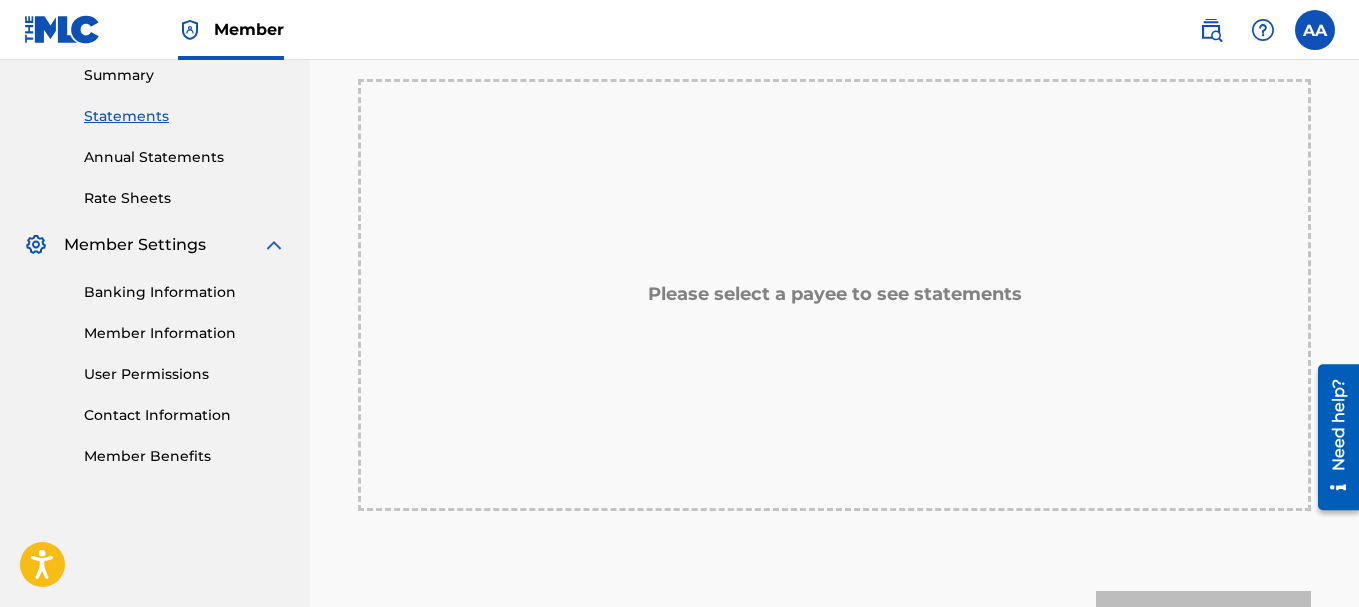 scroll, scrollTop: 652, scrollLeft: 0, axis: vertical 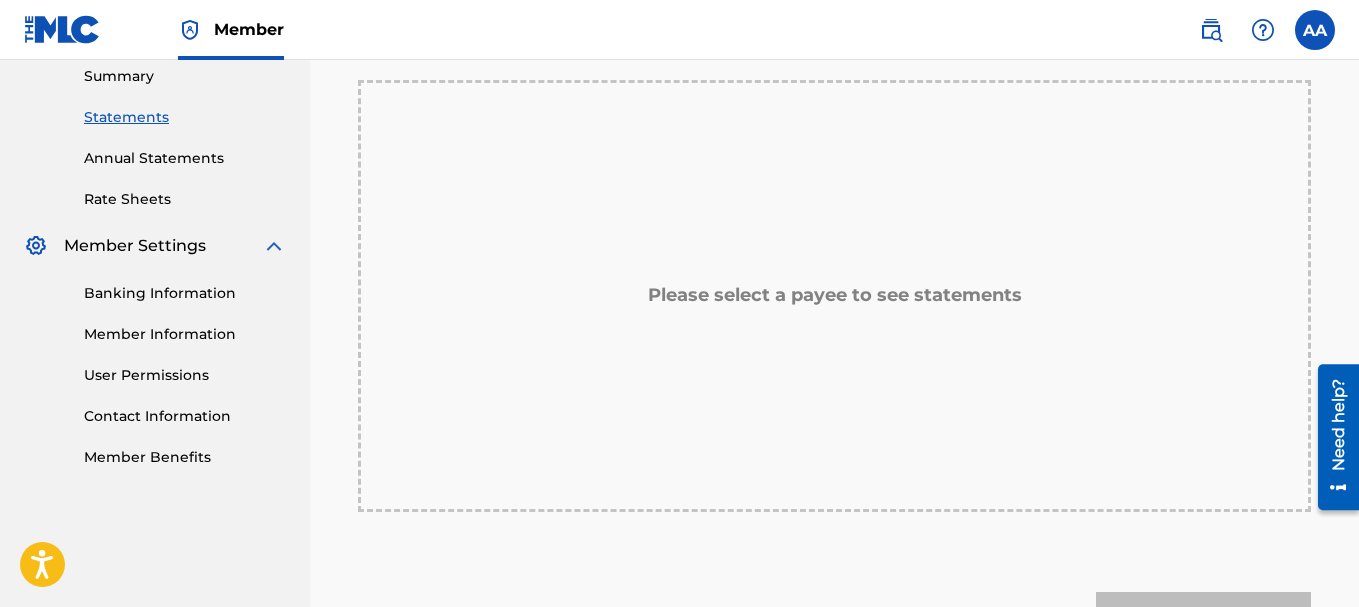 click on "Banking Information" at bounding box center (185, 293) 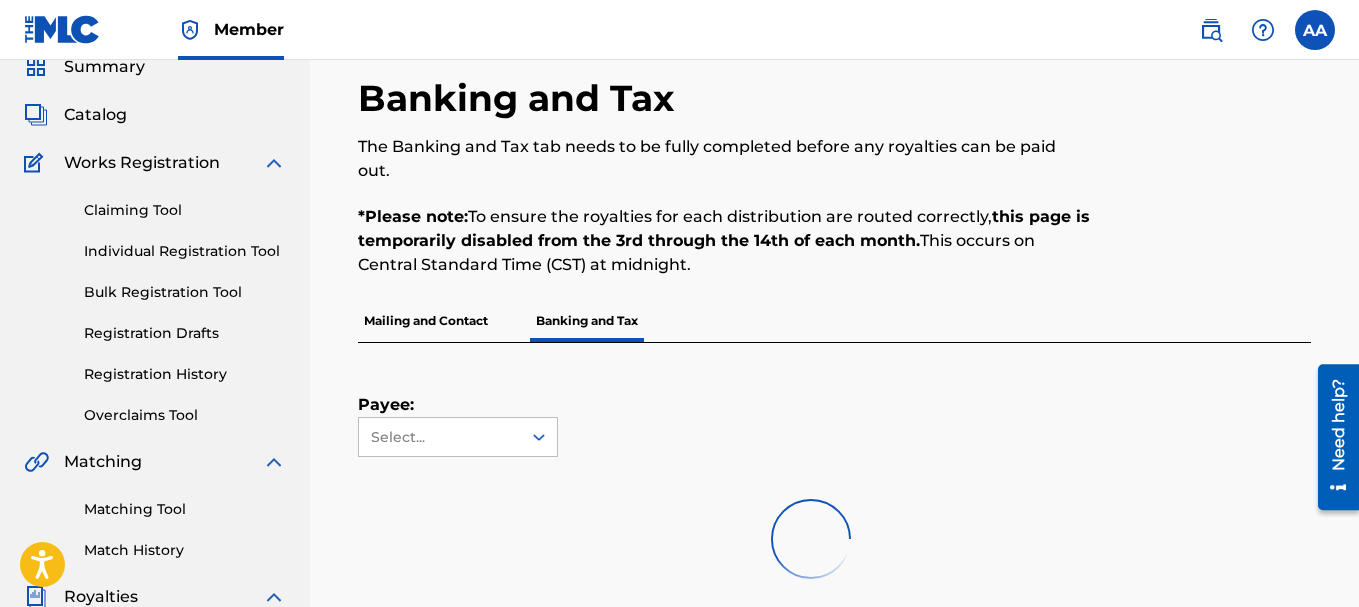 scroll, scrollTop: 98, scrollLeft: 0, axis: vertical 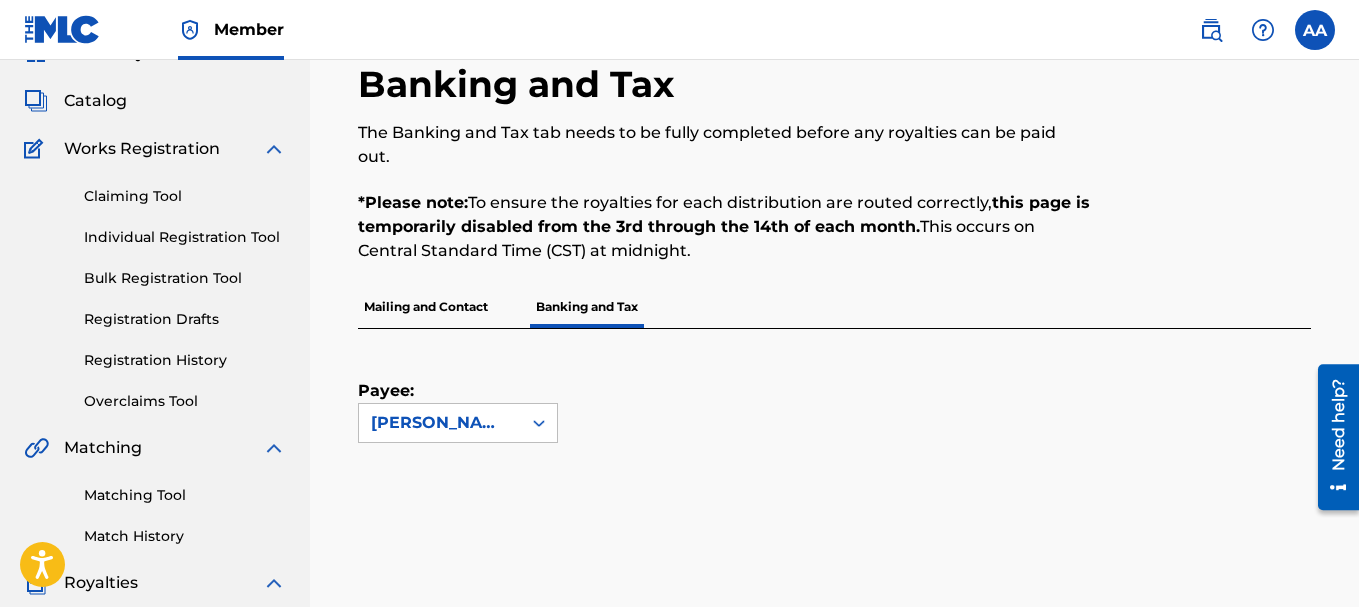 click on "Registration History" at bounding box center (185, 360) 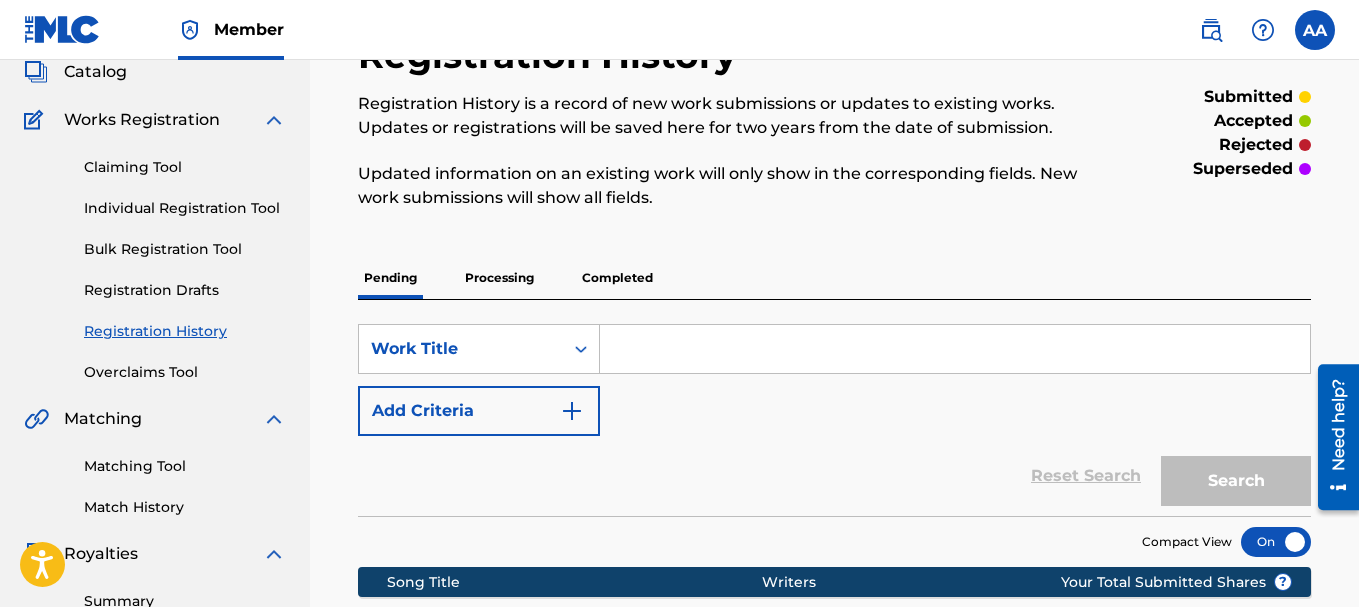 scroll, scrollTop: 129, scrollLeft: 0, axis: vertical 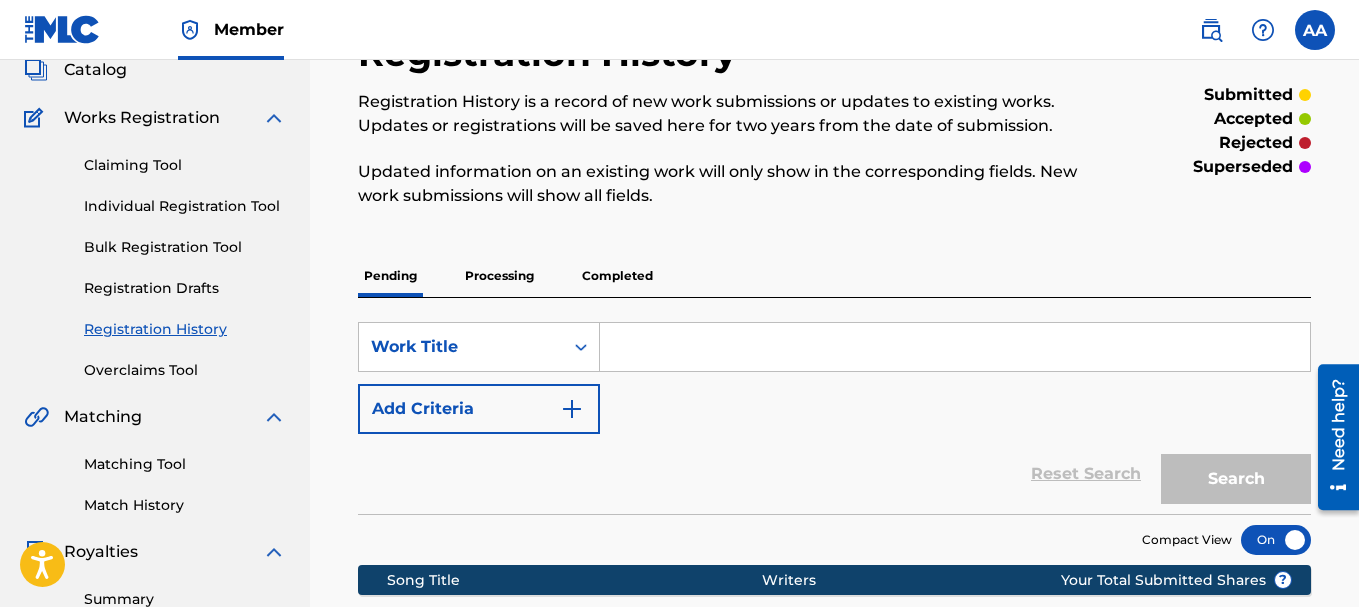 click on "Overclaims Tool" at bounding box center [185, 370] 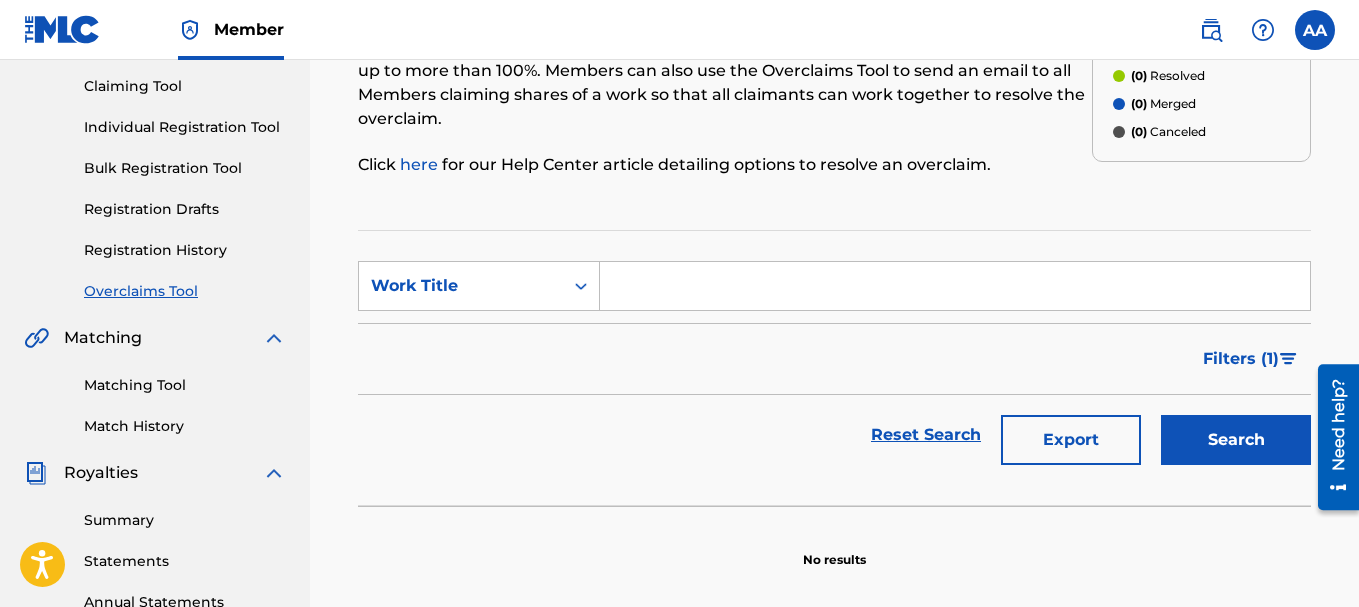 scroll, scrollTop: 209, scrollLeft: 0, axis: vertical 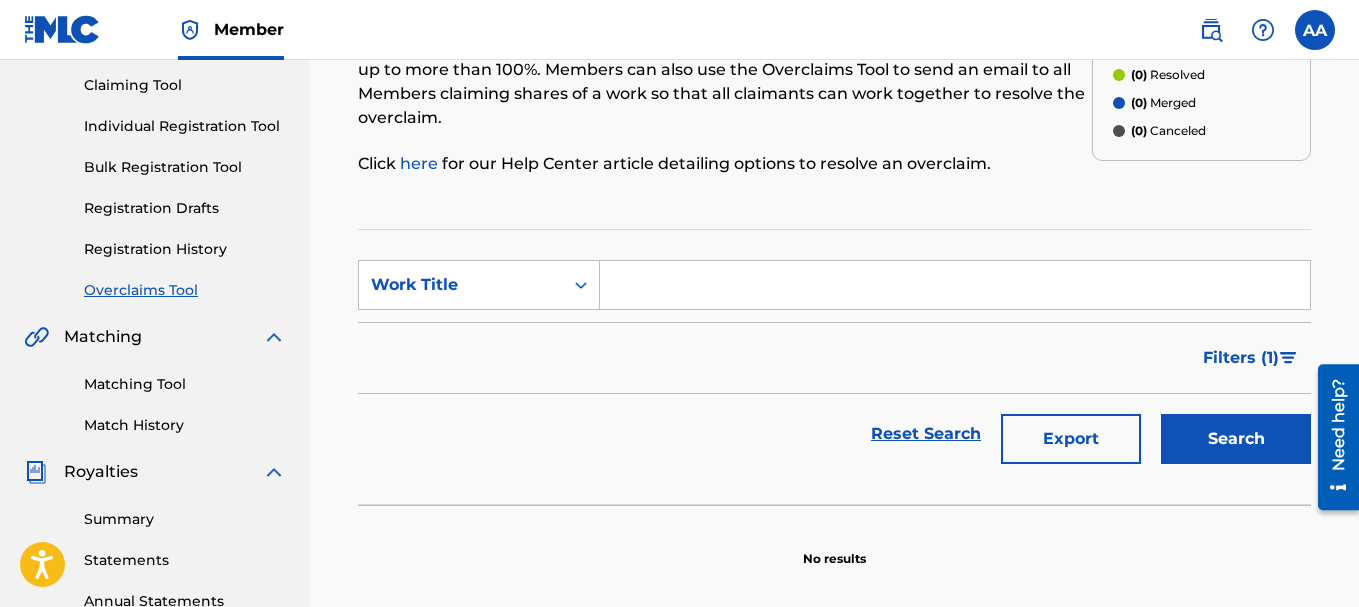 click on "Match History" at bounding box center (185, 425) 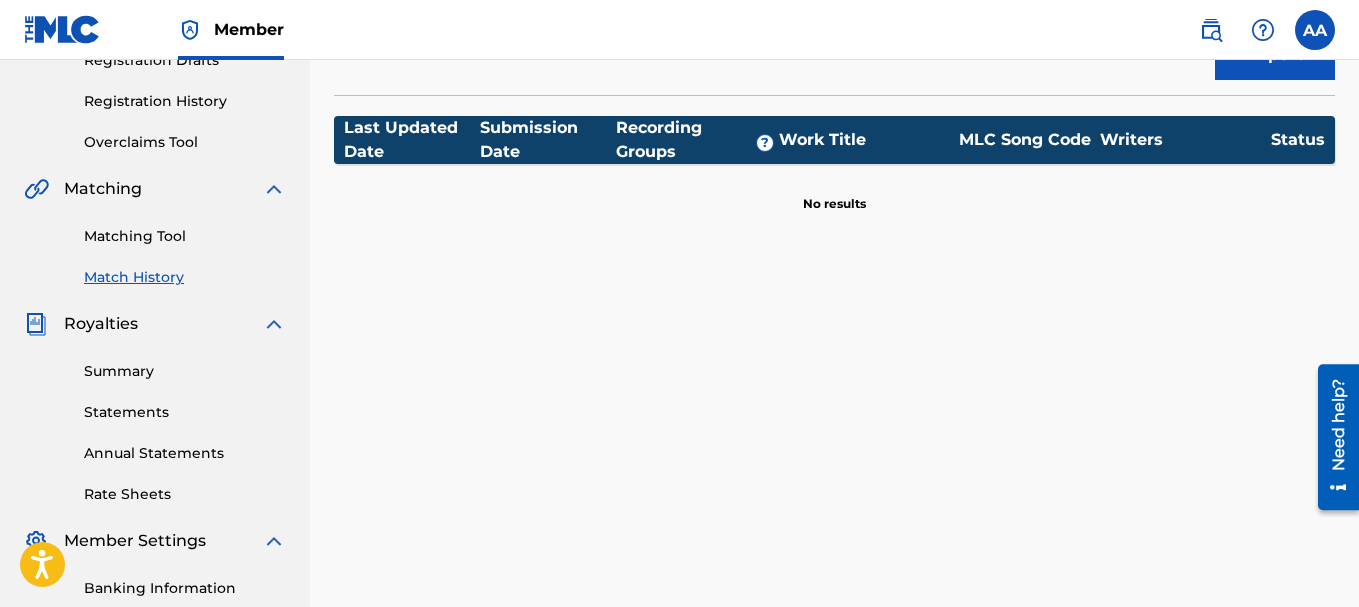 scroll, scrollTop: 358, scrollLeft: 0, axis: vertical 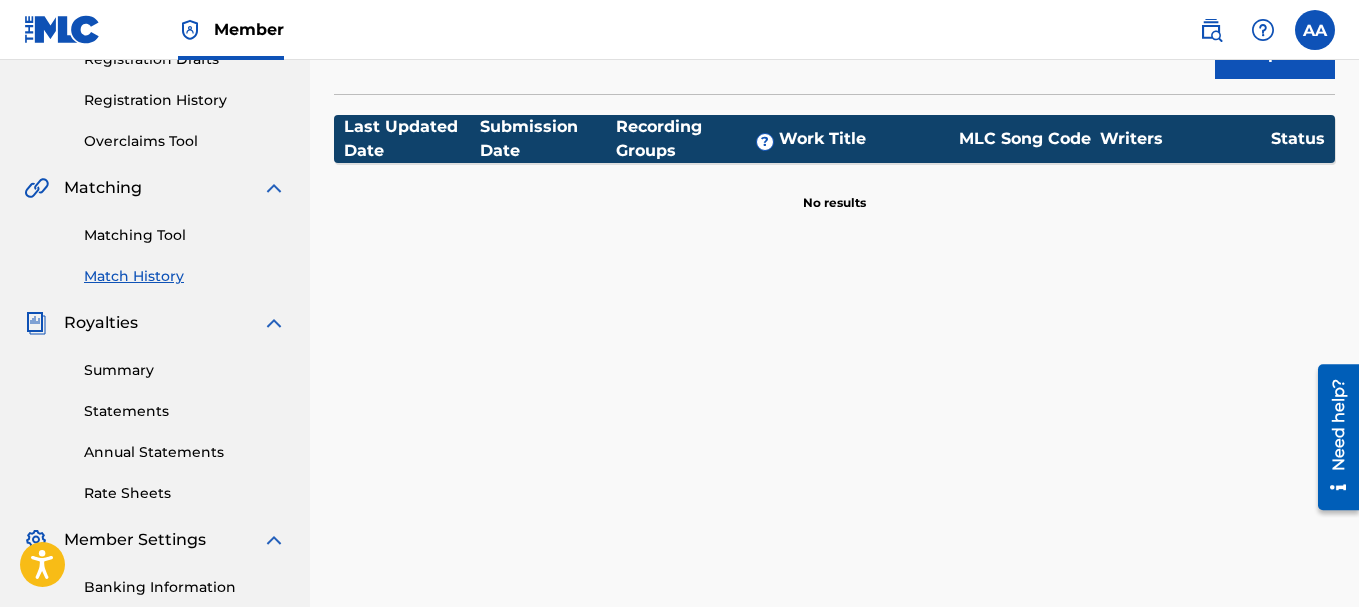 click on "Statements" at bounding box center (185, 411) 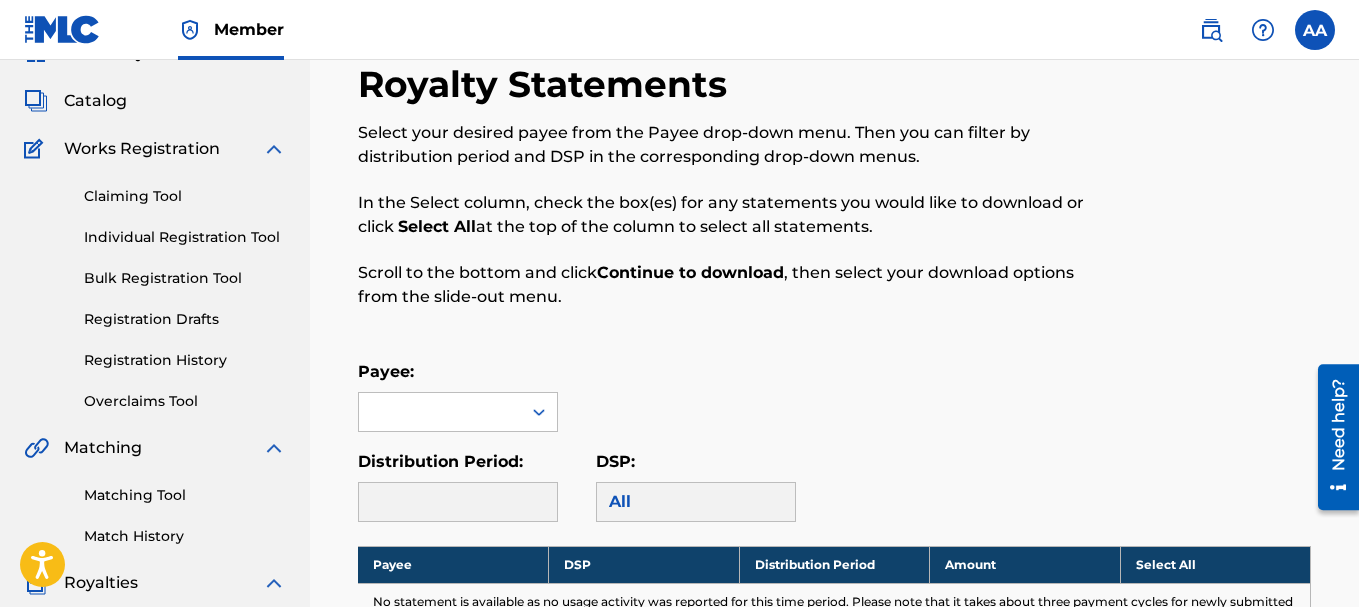 scroll, scrollTop: 117, scrollLeft: 0, axis: vertical 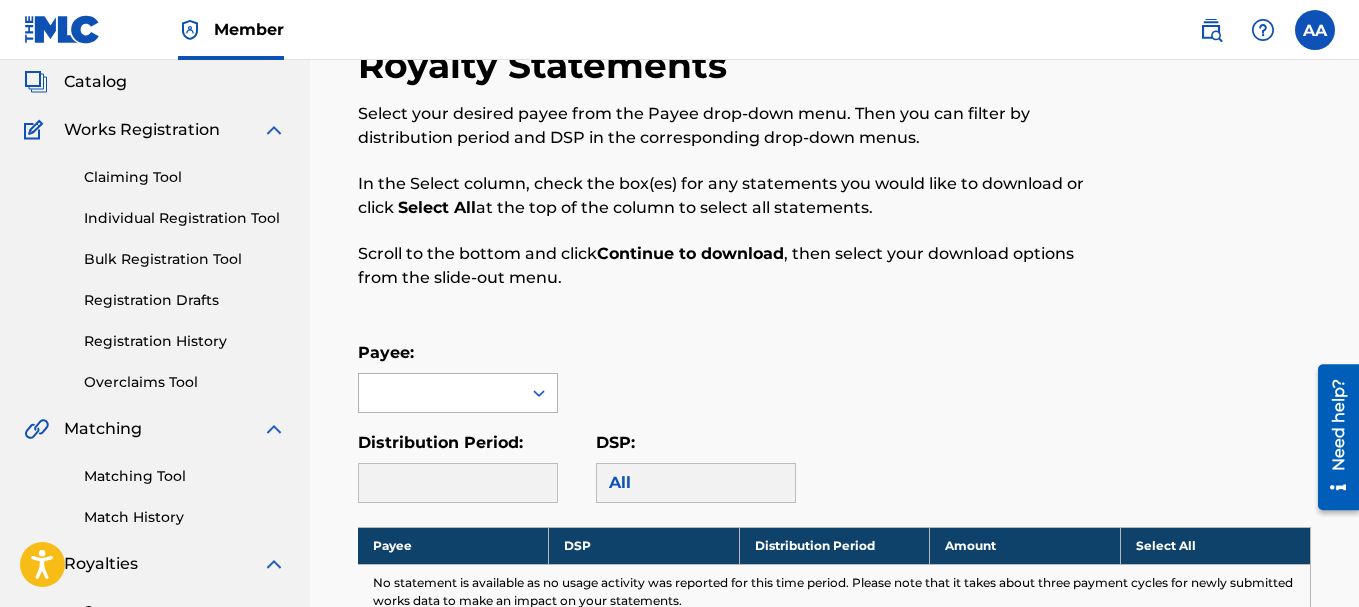 click 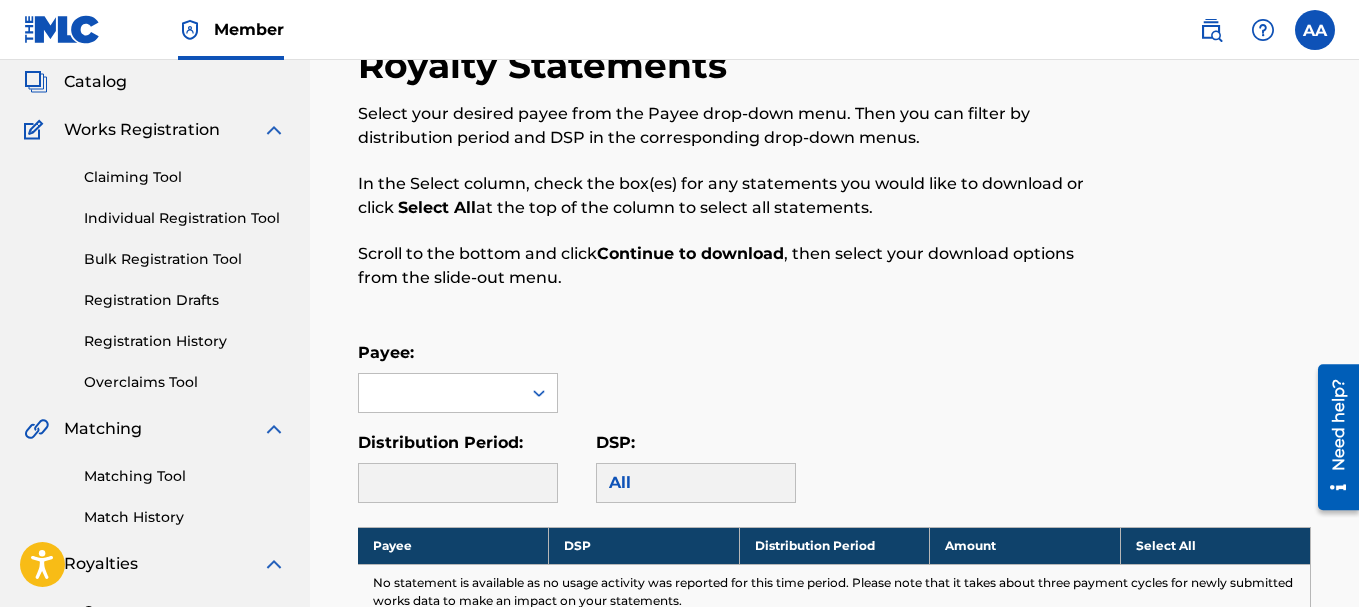 click at bounding box center (440, 393) 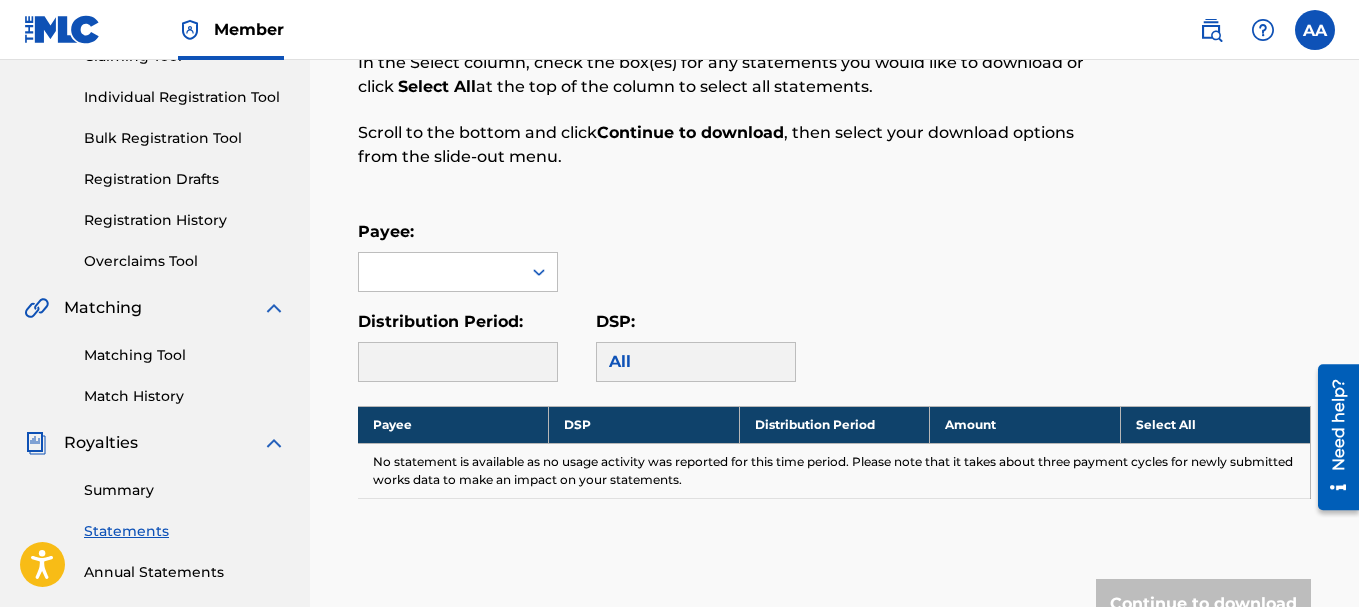 scroll, scrollTop: 239, scrollLeft: 0, axis: vertical 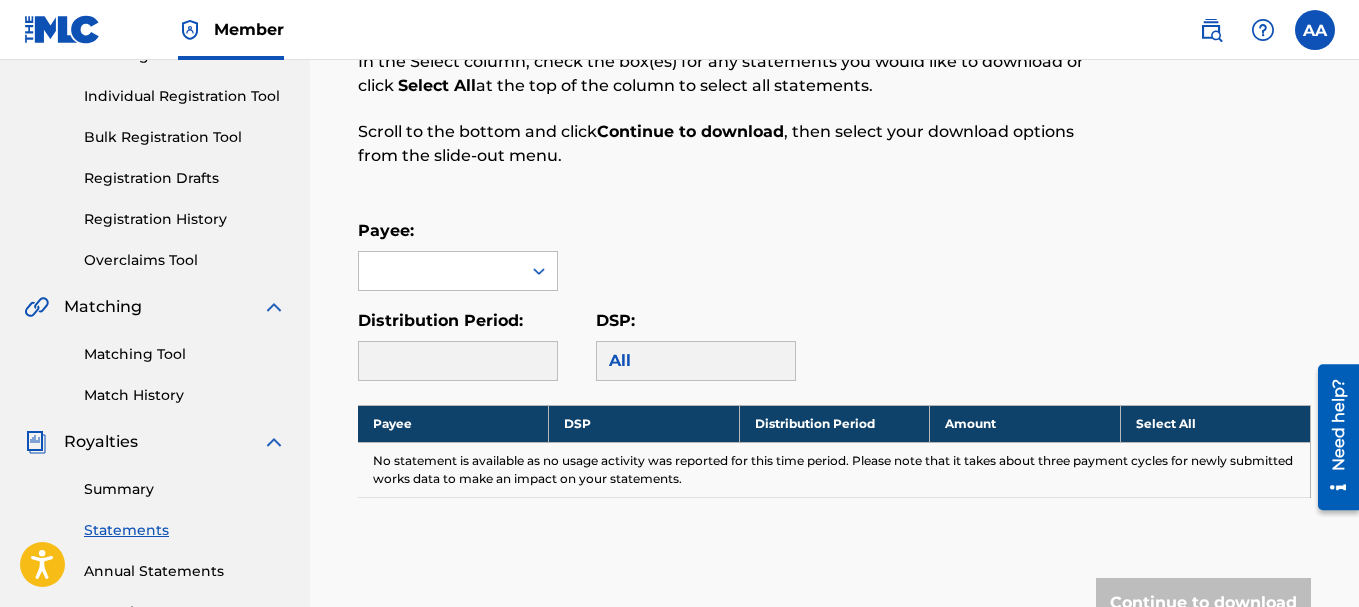 click at bounding box center (458, 361) 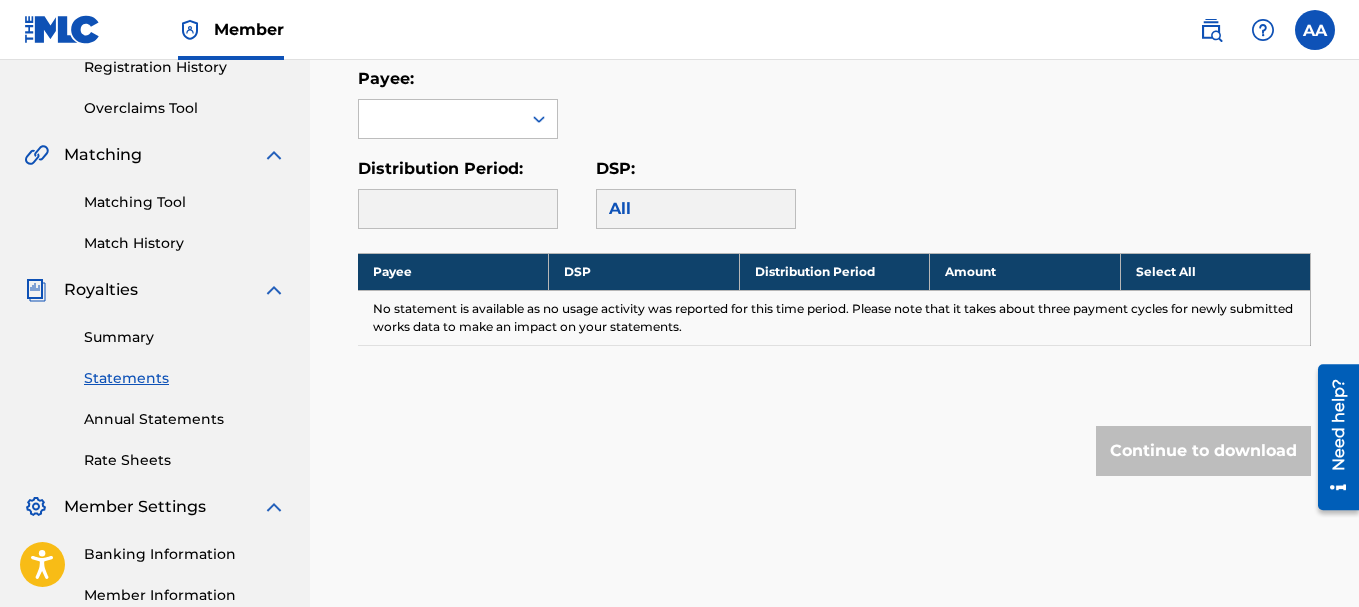 scroll, scrollTop: 392, scrollLeft: 0, axis: vertical 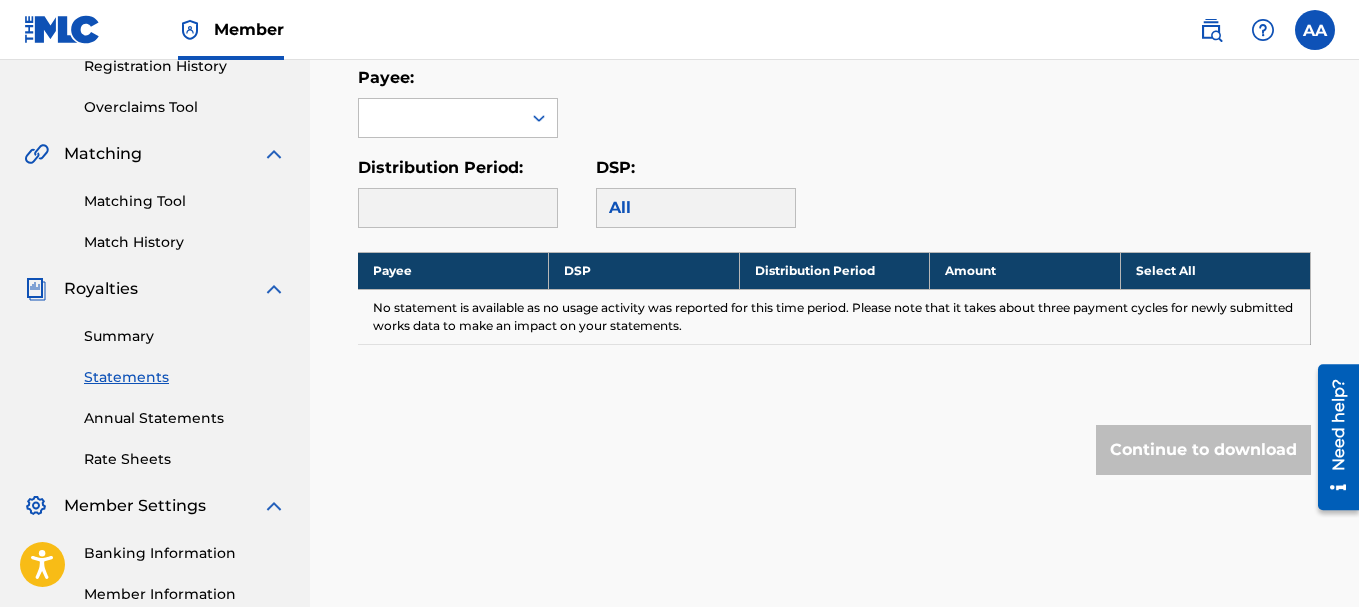 click on "Annual Statements" at bounding box center (185, 418) 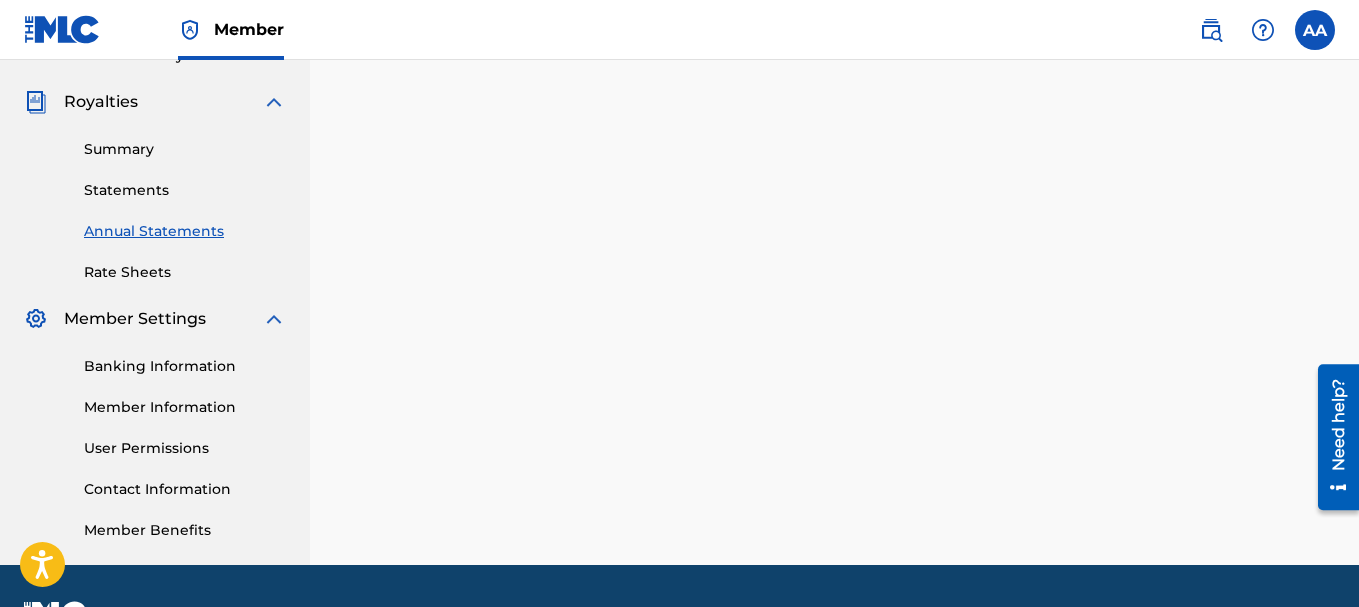 scroll, scrollTop: 633, scrollLeft: 0, axis: vertical 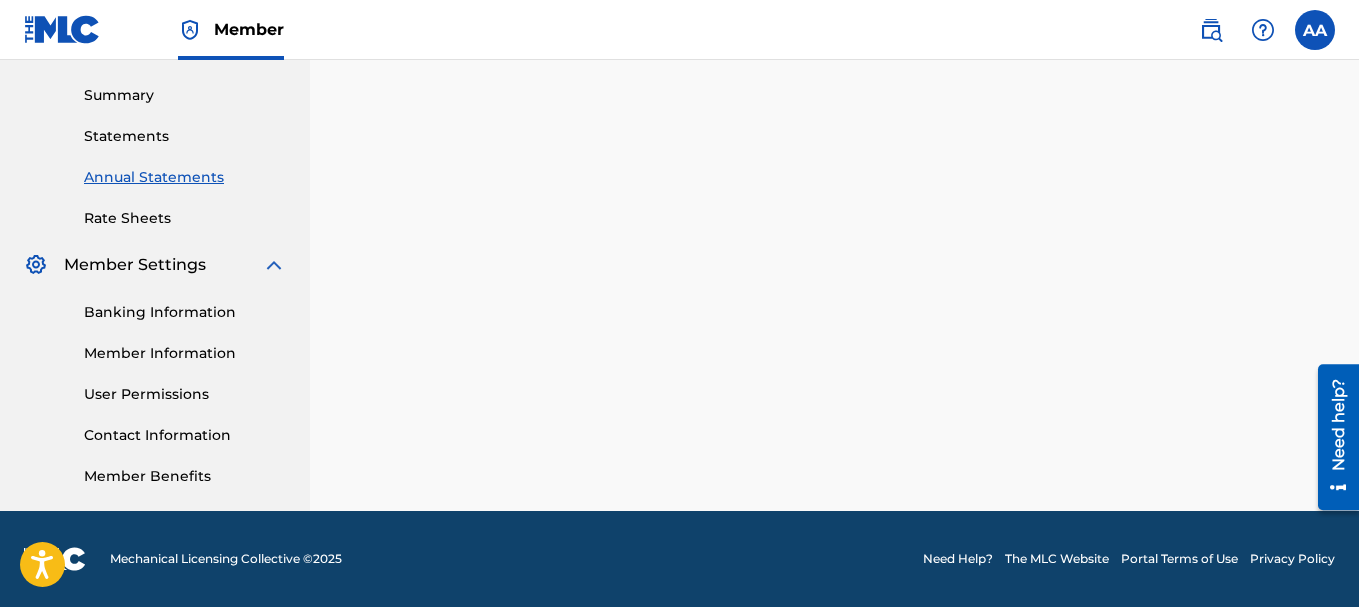 click on "Banking Information" at bounding box center (185, 312) 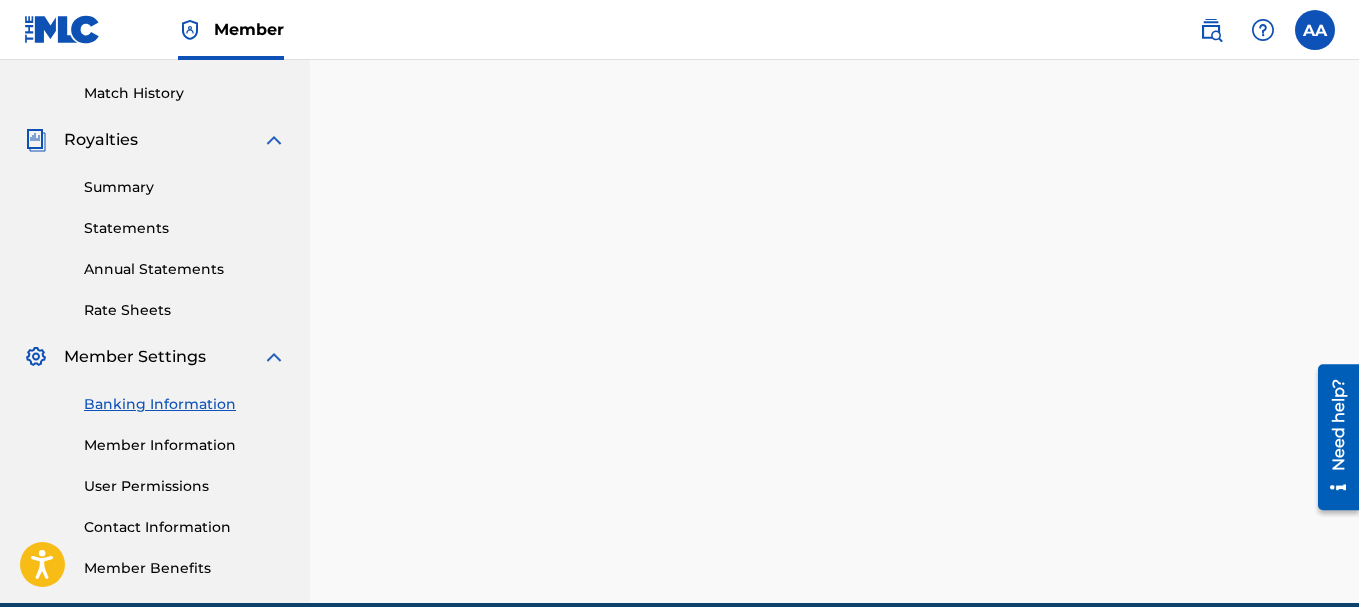 scroll, scrollTop: 633, scrollLeft: 0, axis: vertical 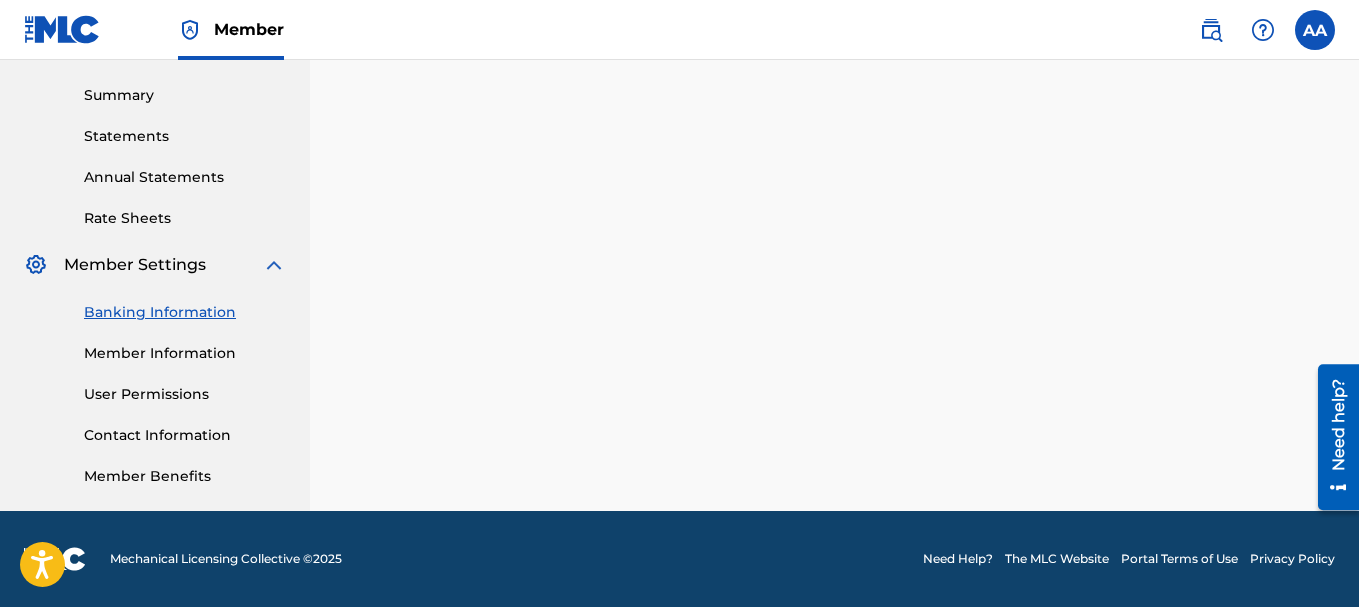 click on "Member Information" at bounding box center (185, 353) 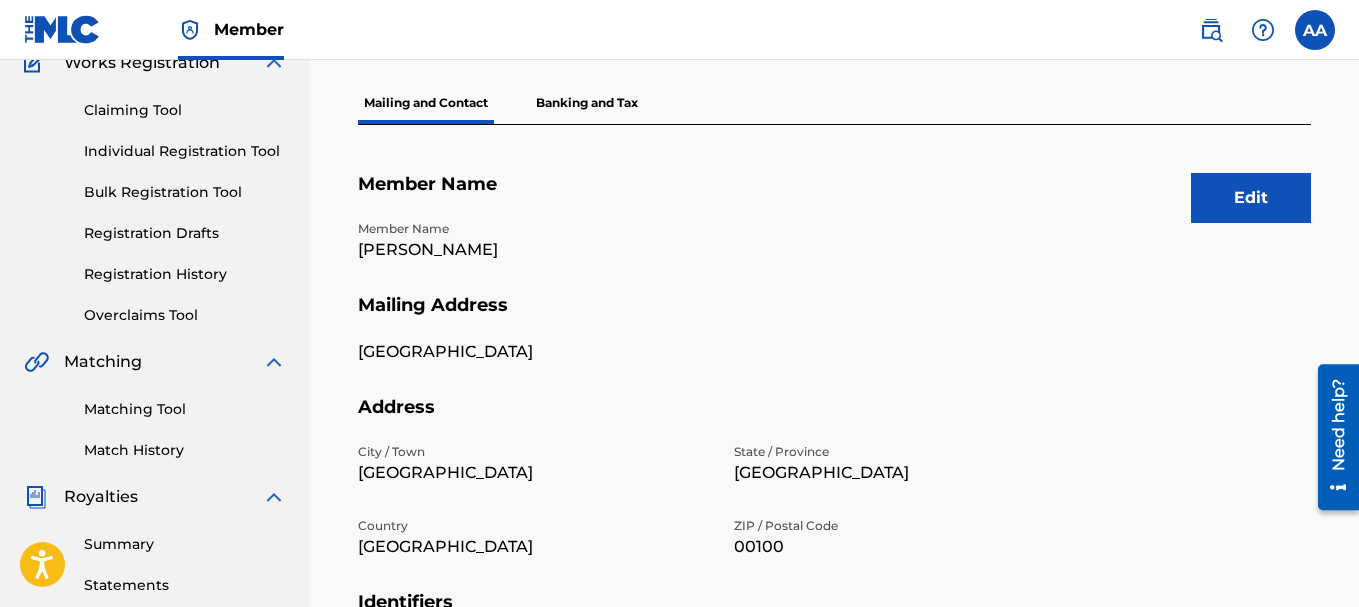 scroll, scrollTop: 183, scrollLeft: 0, axis: vertical 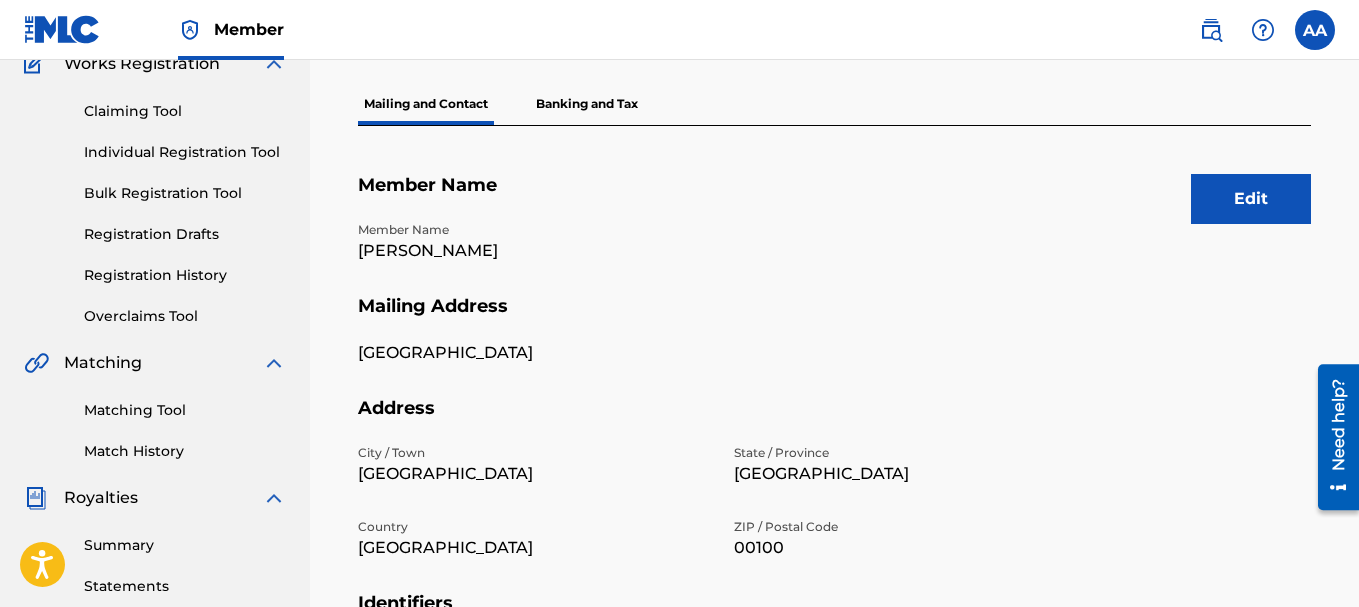 click on "Edit" at bounding box center (1251, 199) 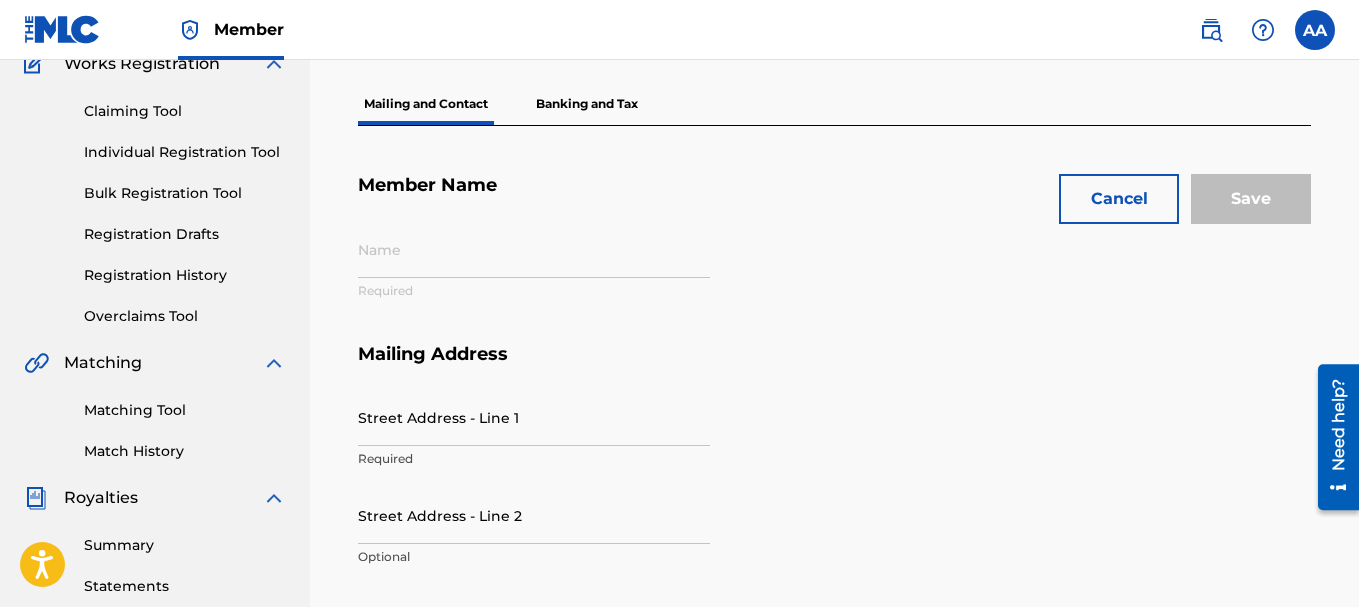 type on "[PERSON_NAME]" 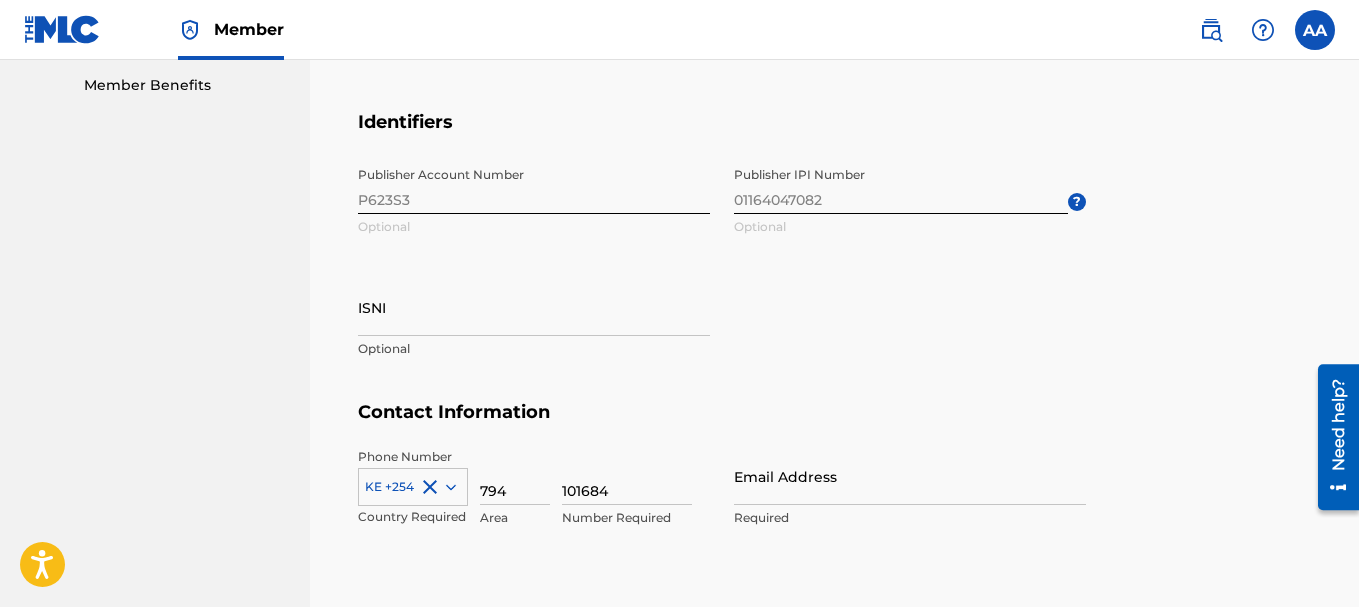 scroll, scrollTop: 1025, scrollLeft: 0, axis: vertical 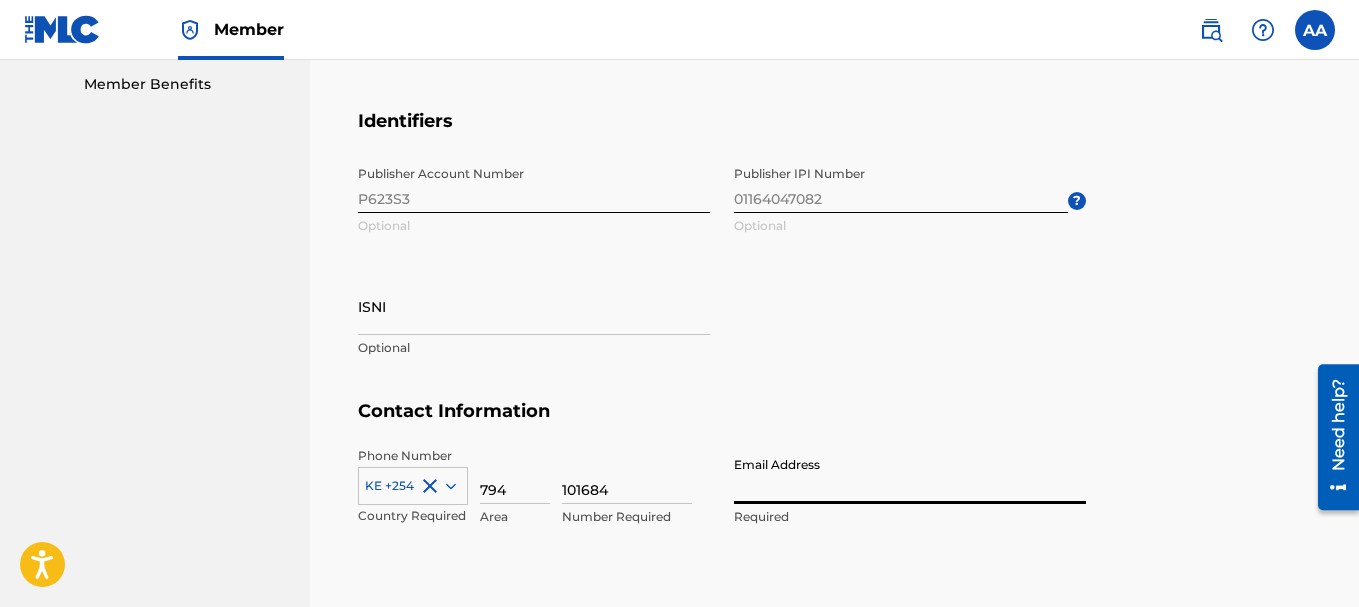 click on "Email Address" at bounding box center [910, 475] 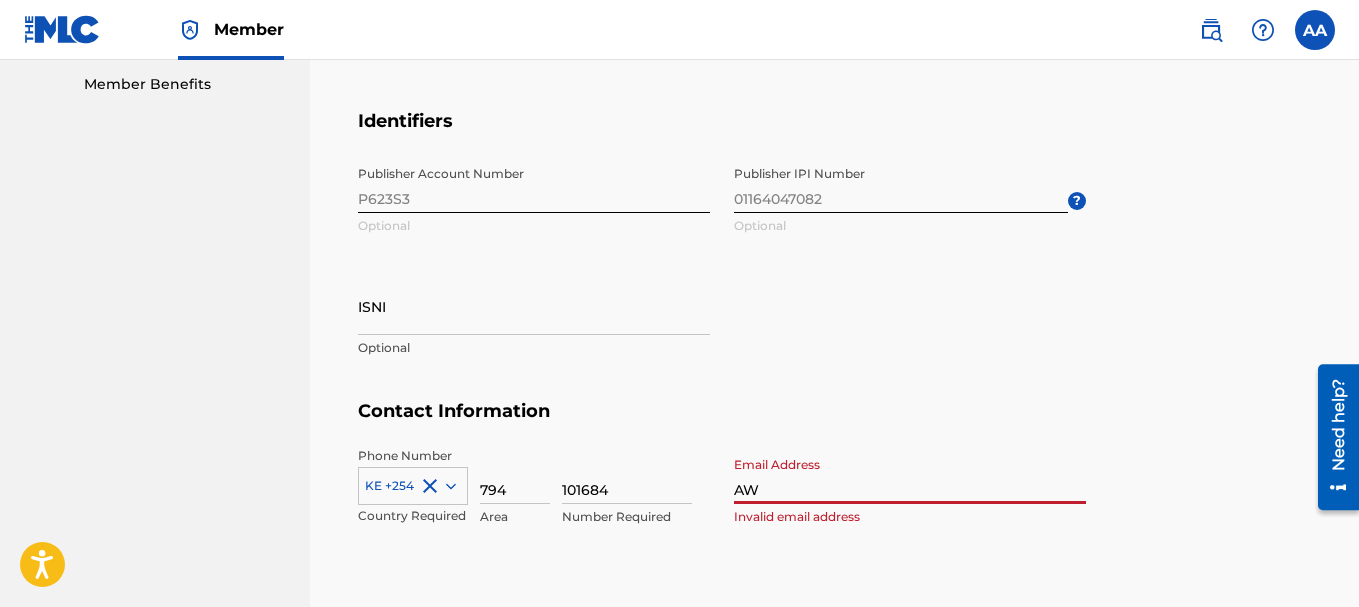 type on "[EMAIL_ADDRESS][DOMAIN_NAME]" 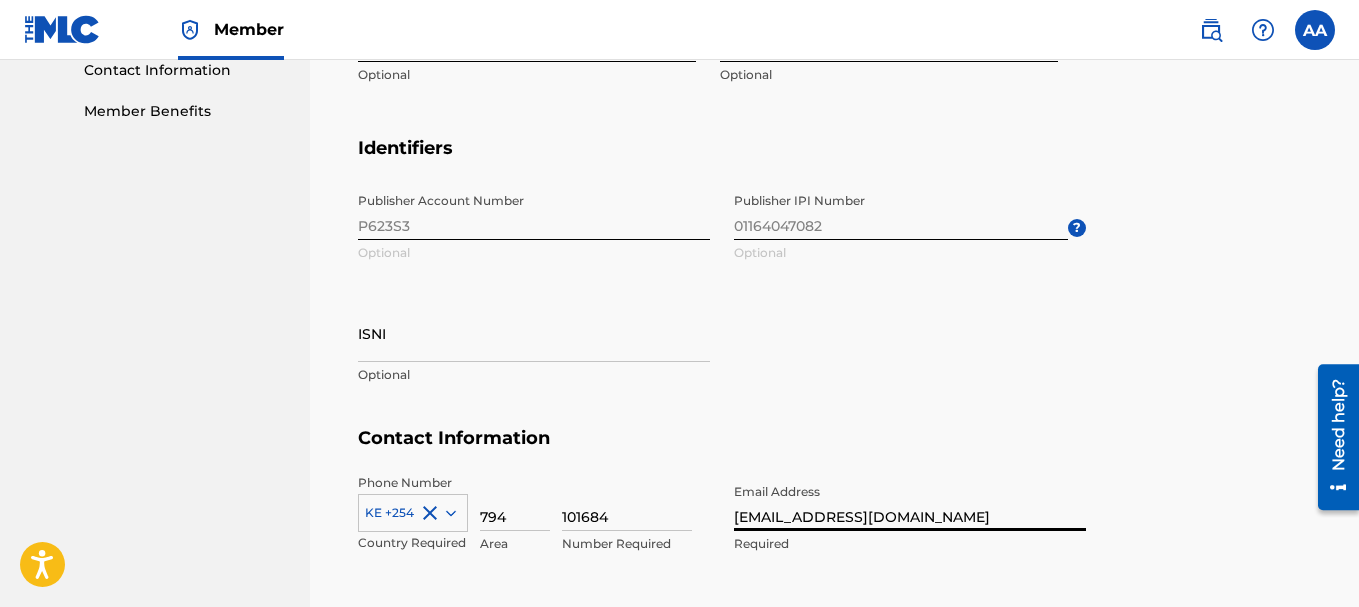 scroll, scrollTop: 996, scrollLeft: 0, axis: vertical 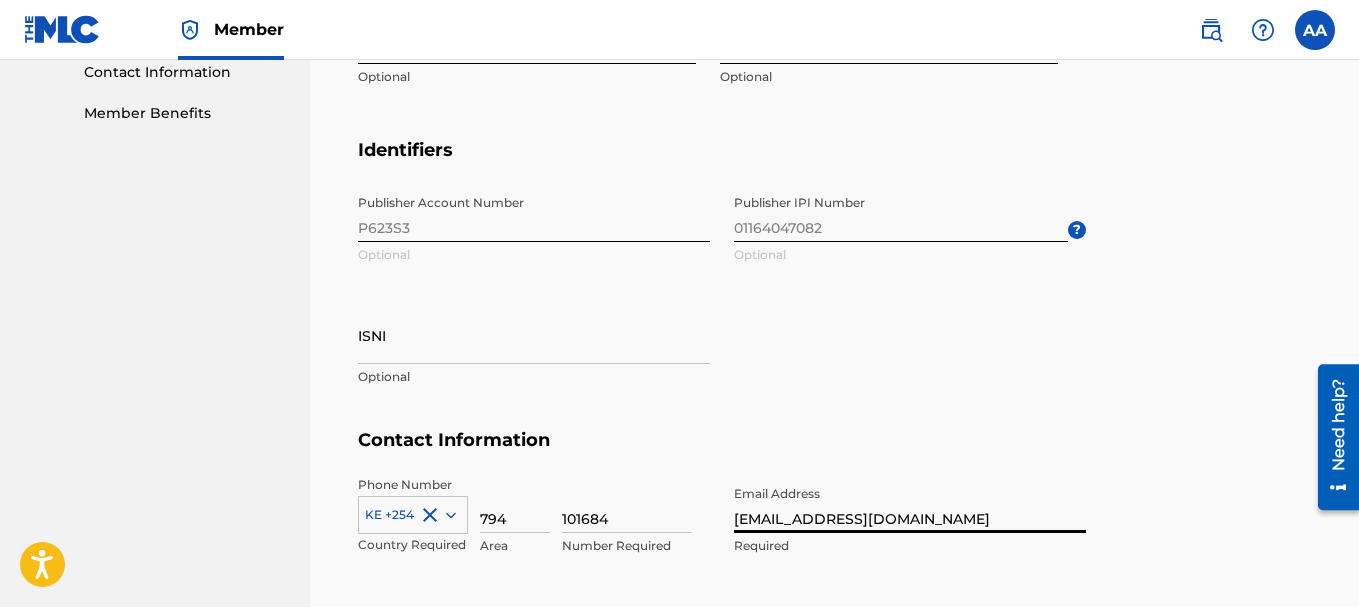 click on "Publisher IPI Number 01164047082 Optional ?" at bounding box center (910, 230) 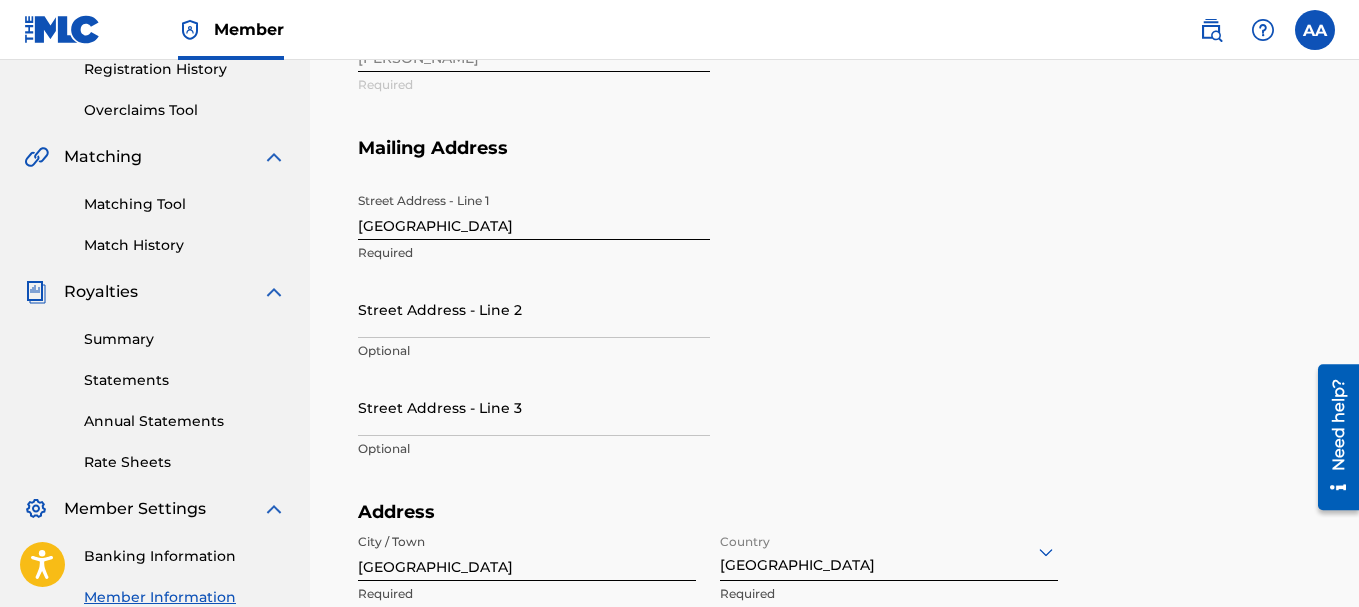 scroll, scrollTop: 388, scrollLeft: 0, axis: vertical 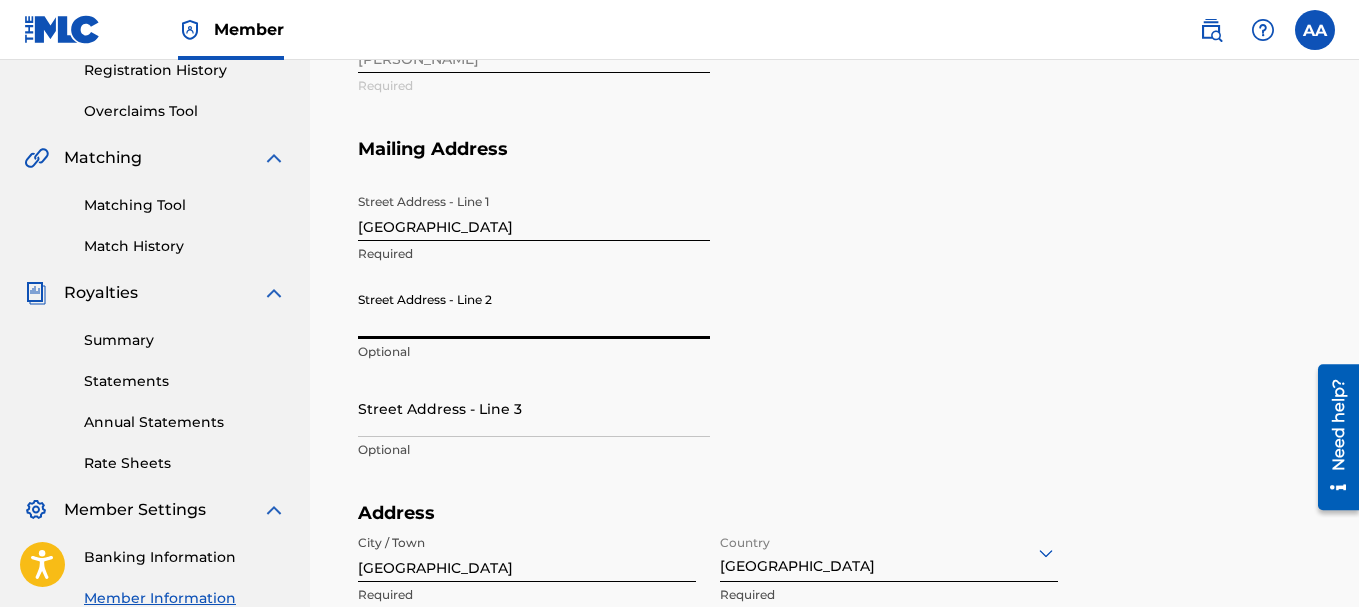 click on "Street Address - Line 2" at bounding box center (534, 310) 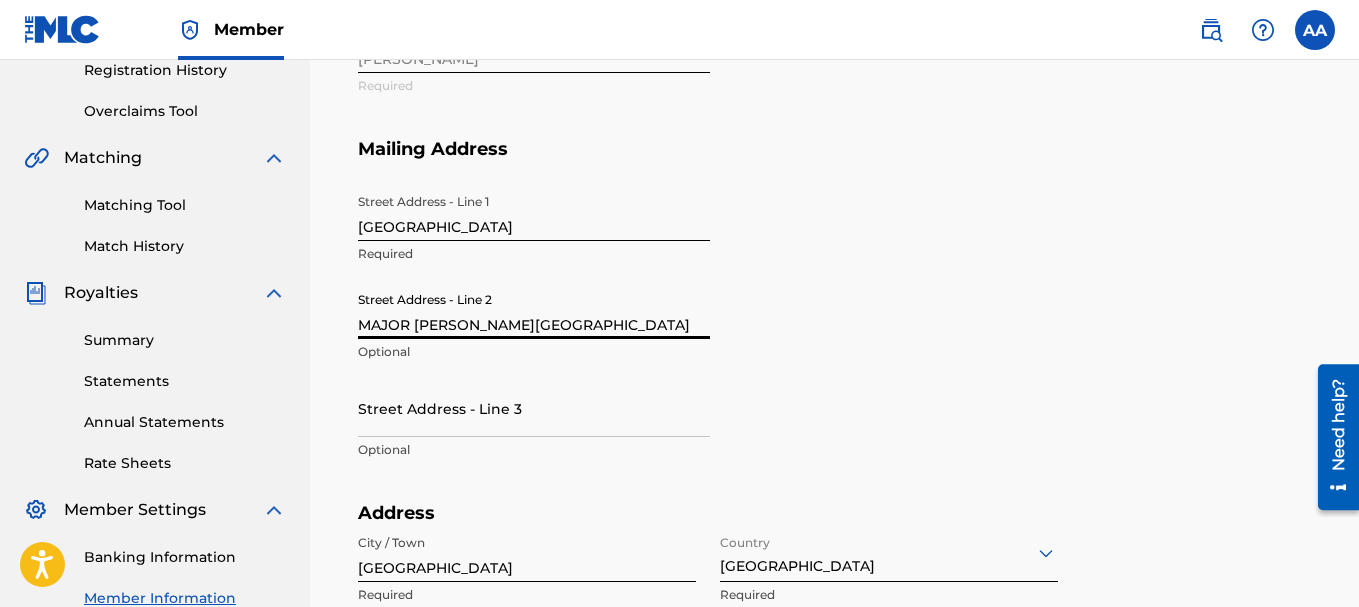 type on "[PERSON_NAME]" 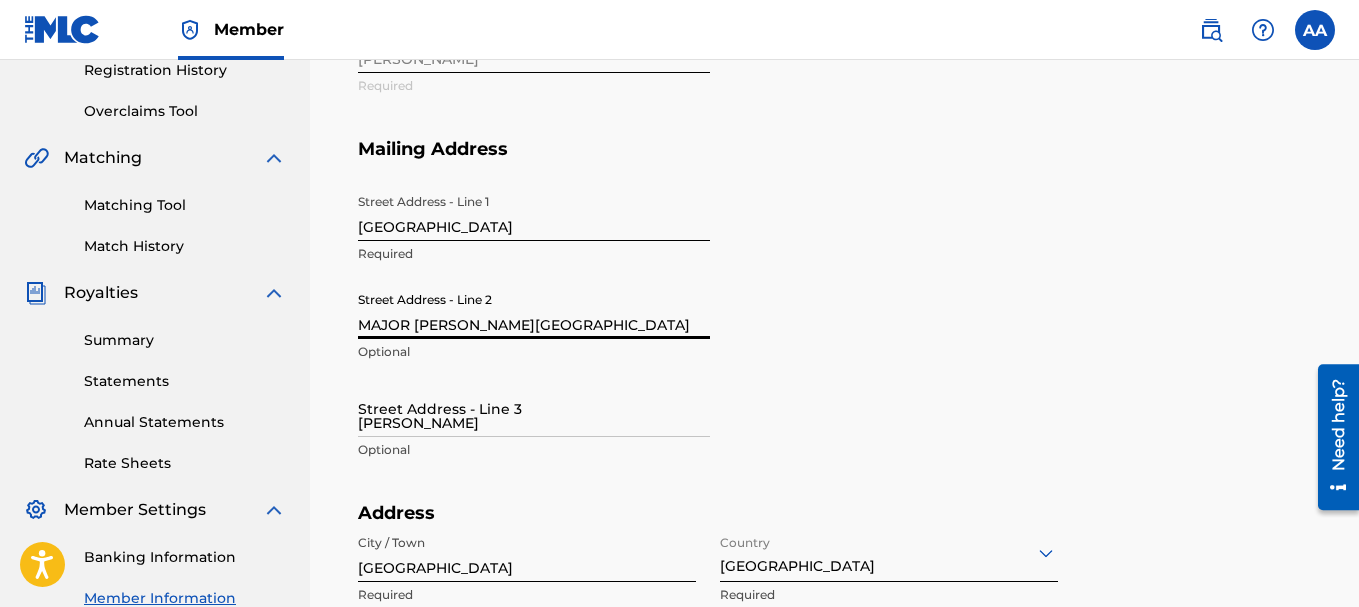 type on "[GEOGRAPHIC_DATA]" 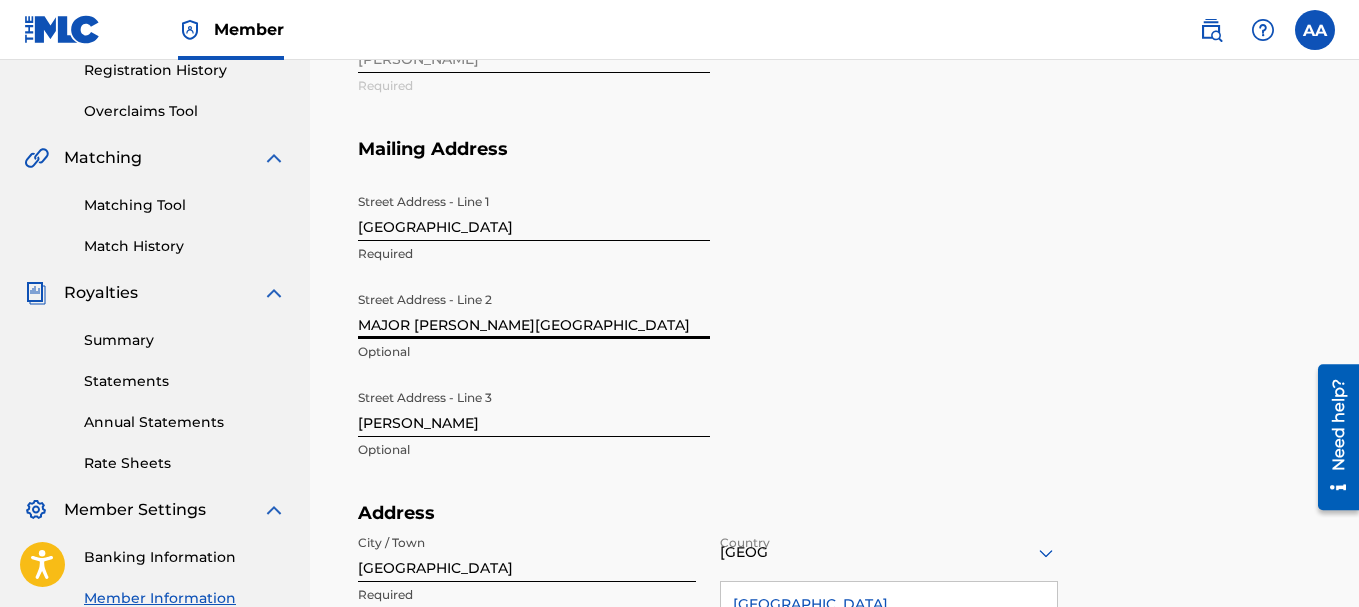 scroll, scrollTop: 409, scrollLeft: 0, axis: vertical 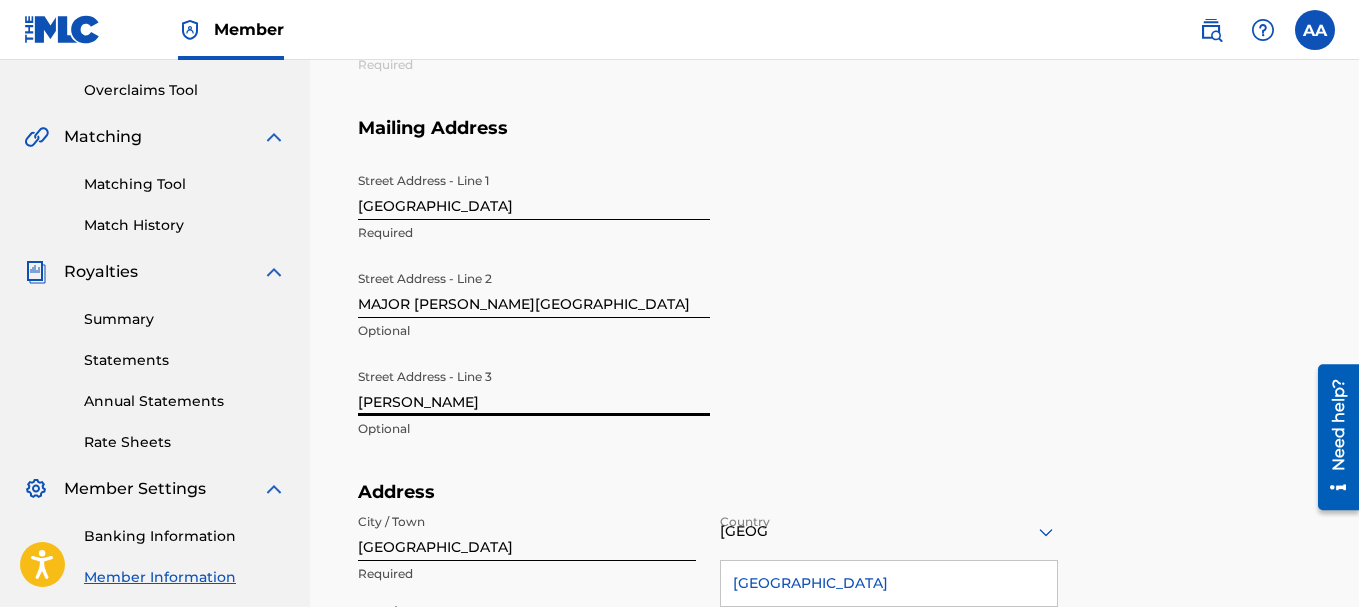 click on "[PERSON_NAME]" at bounding box center [534, 387] 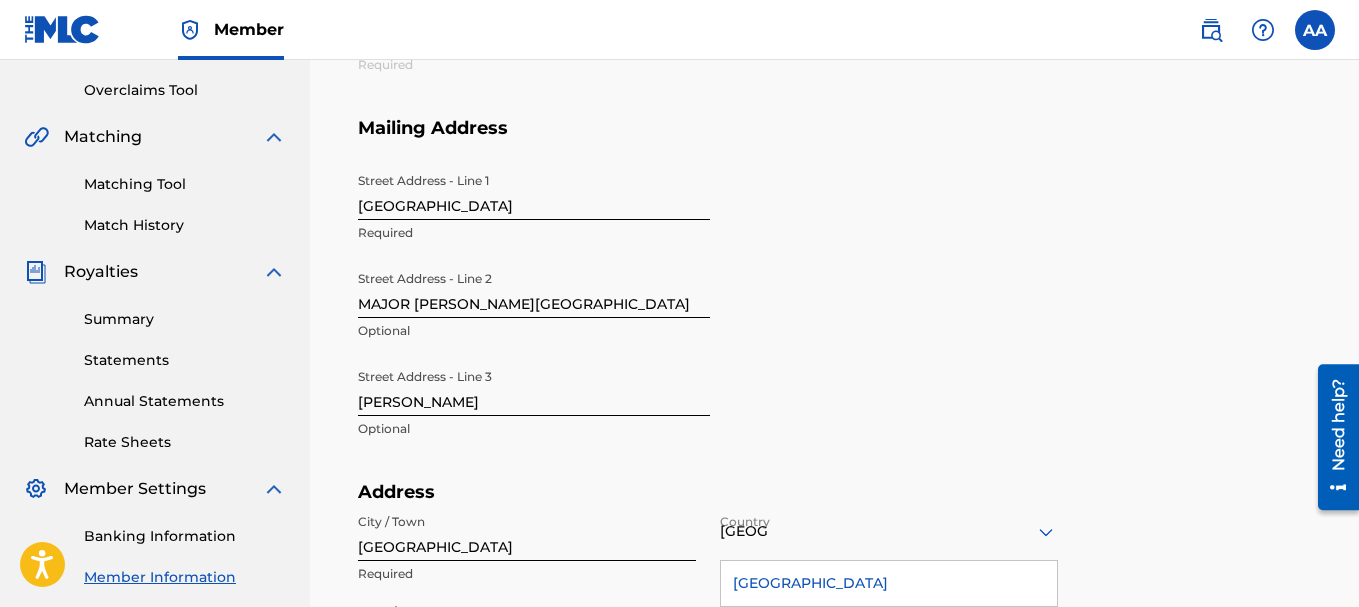 click on "Banking Information" at bounding box center [185, 536] 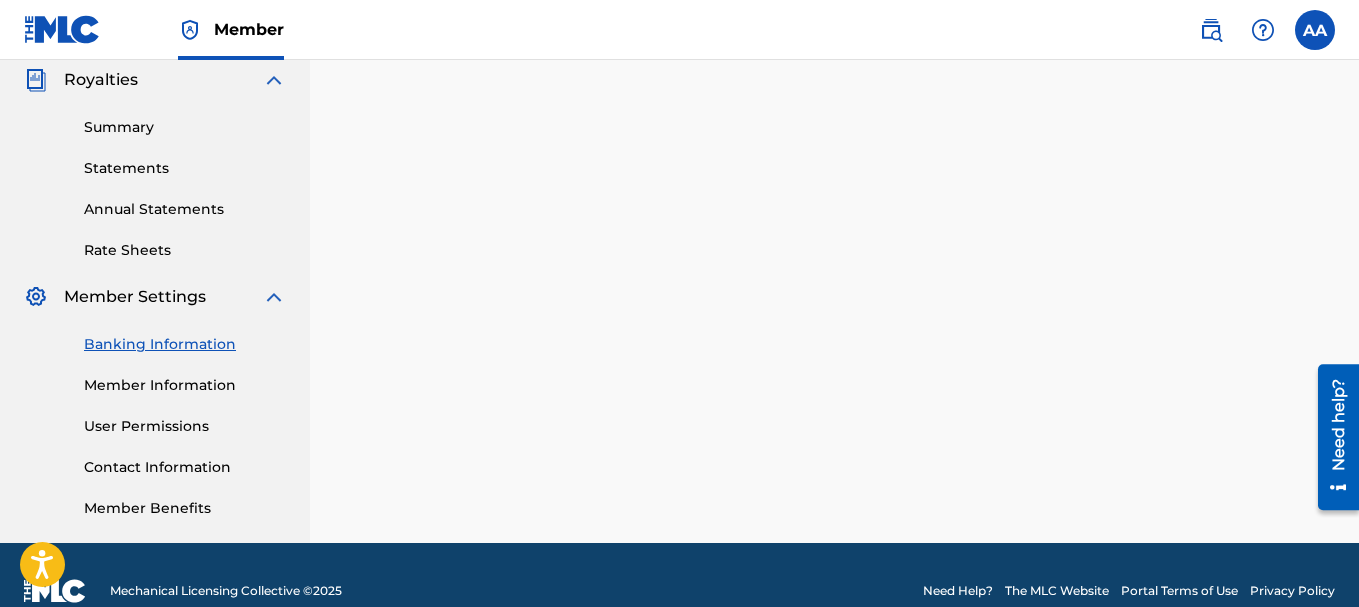 scroll, scrollTop: 633, scrollLeft: 0, axis: vertical 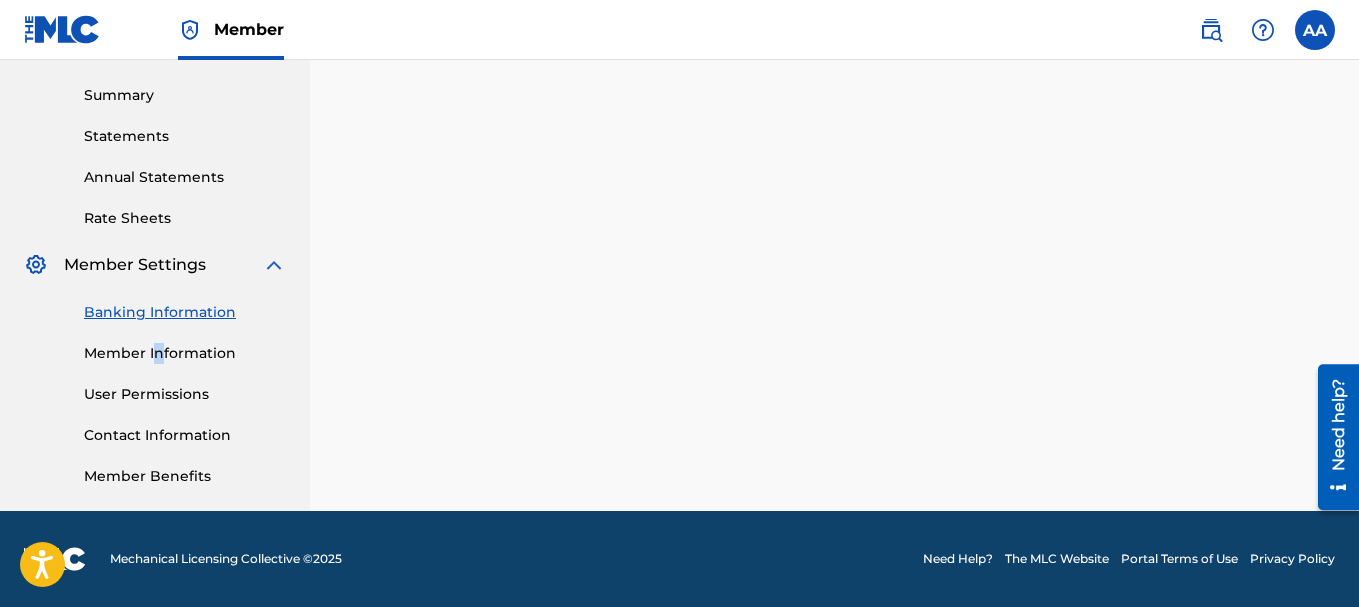 drag, startPoint x: 160, startPoint y: 336, endPoint x: 159, endPoint y: 353, distance: 17.029387 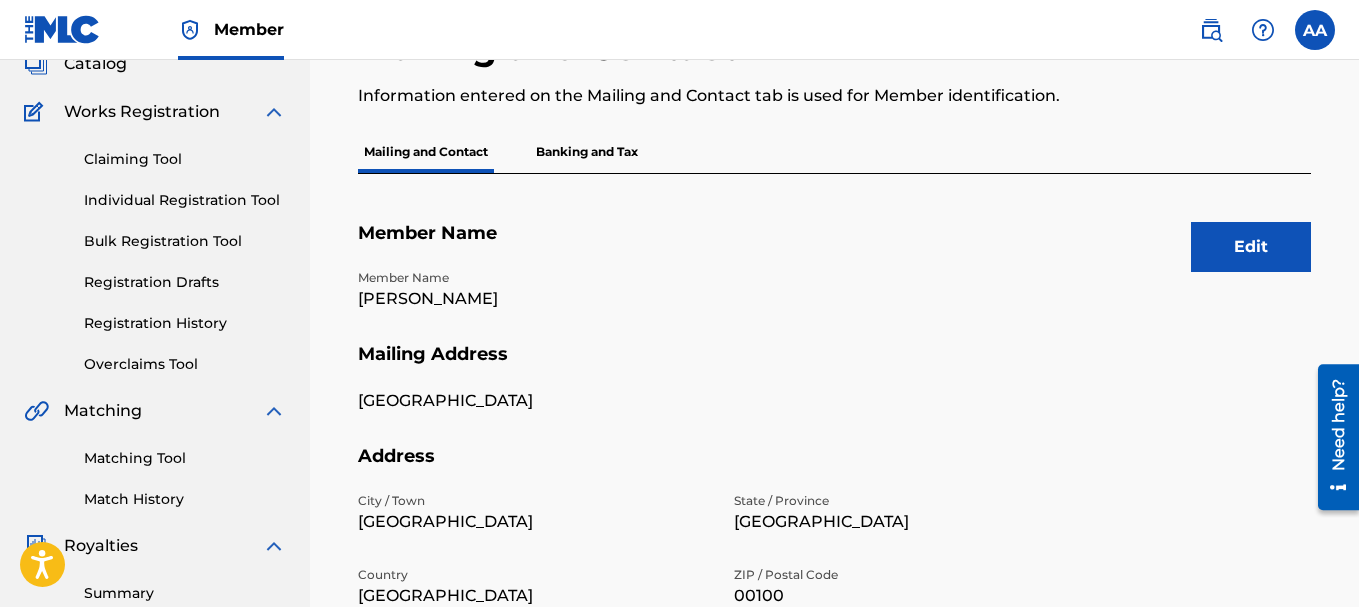 scroll, scrollTop: 136, scrollLeft: 0, axis: vertical 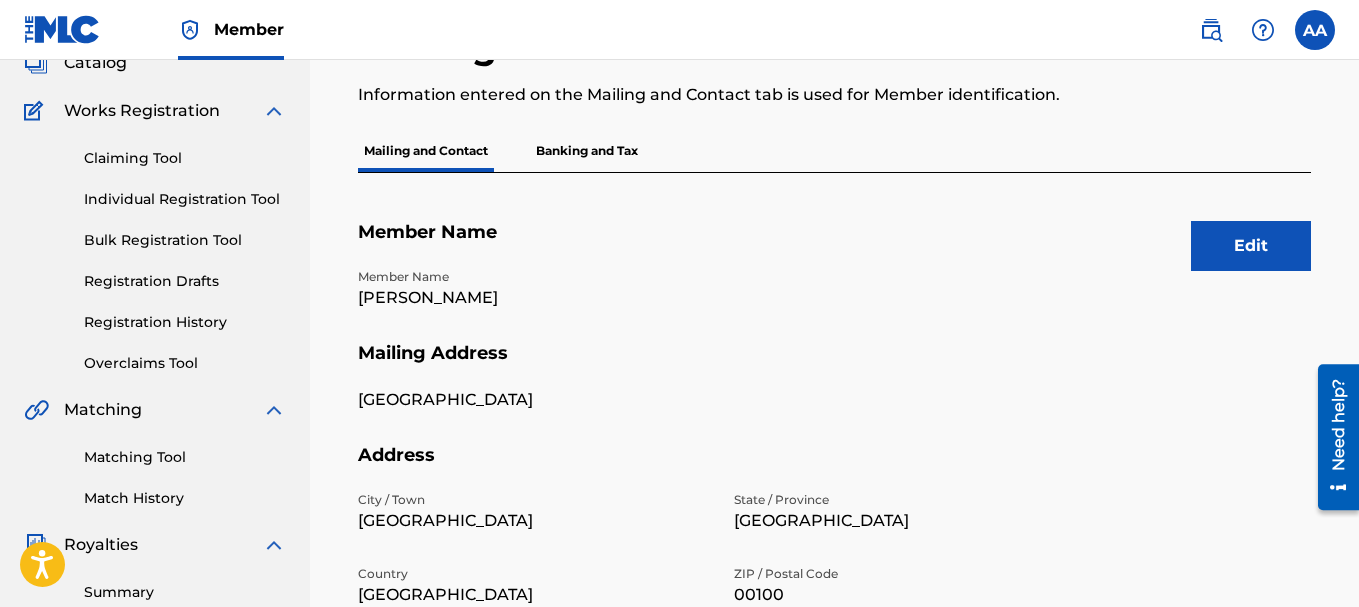 click on "Edit" at bounding box center (1251, 246) 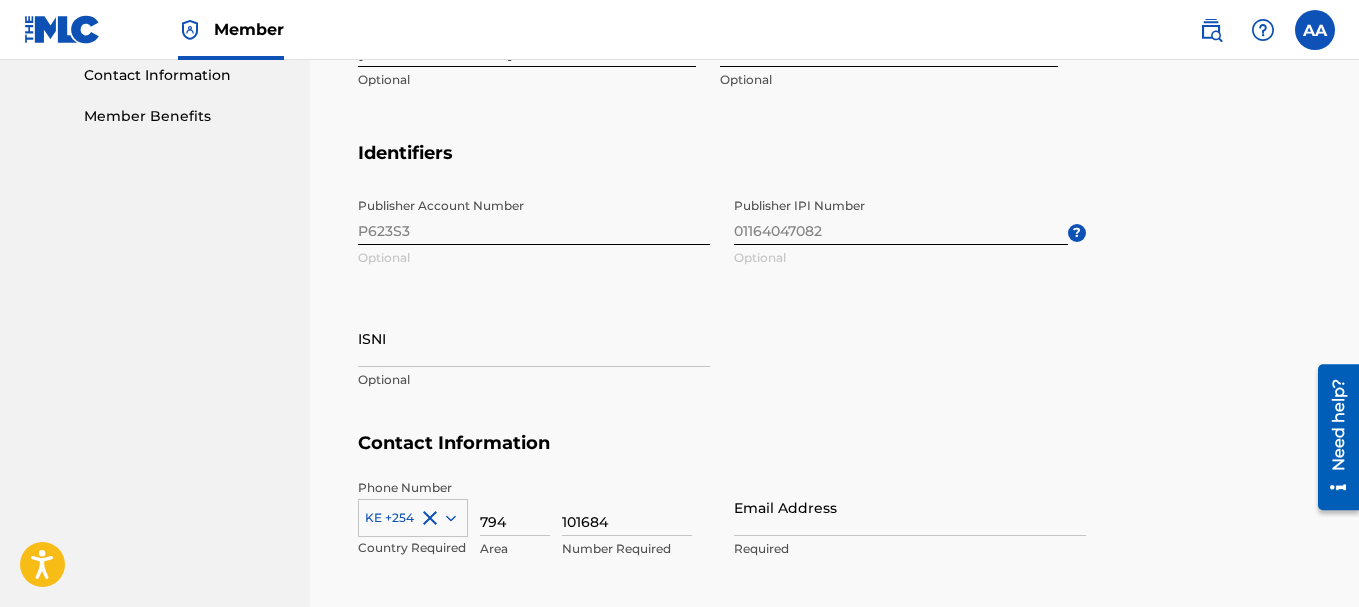 scroll, scrollTop: 997, scrollLeft: 0, axis: vertical 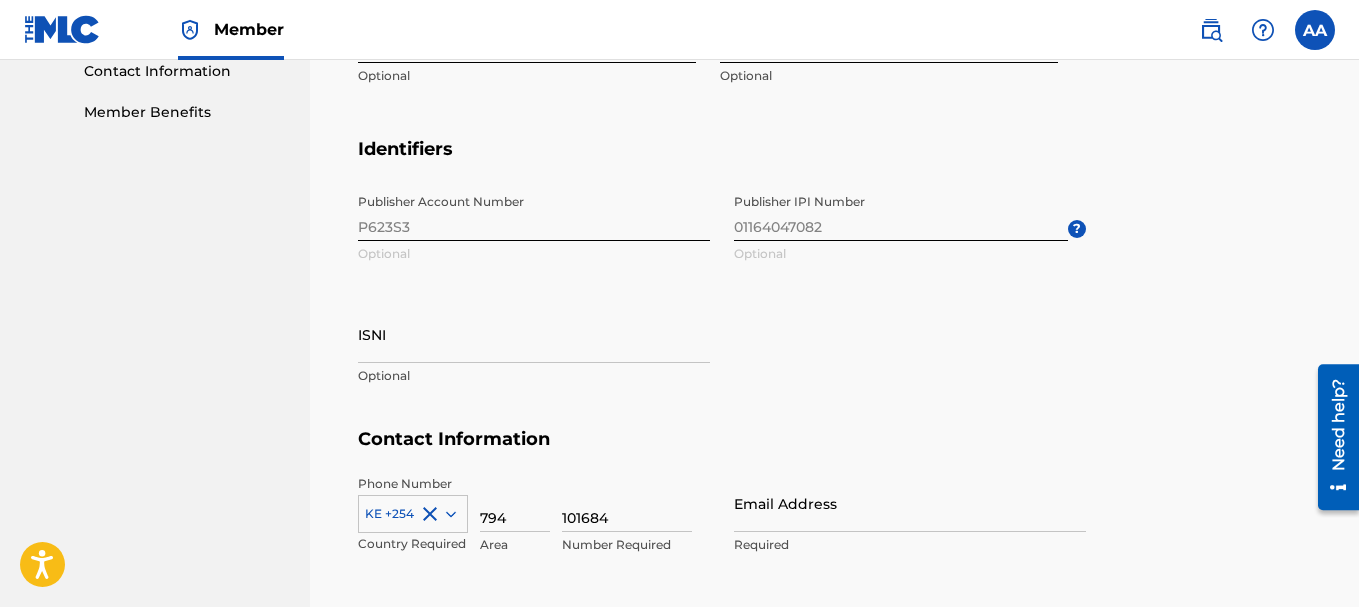 click on "Email Address" at bounding box center (910, 503) 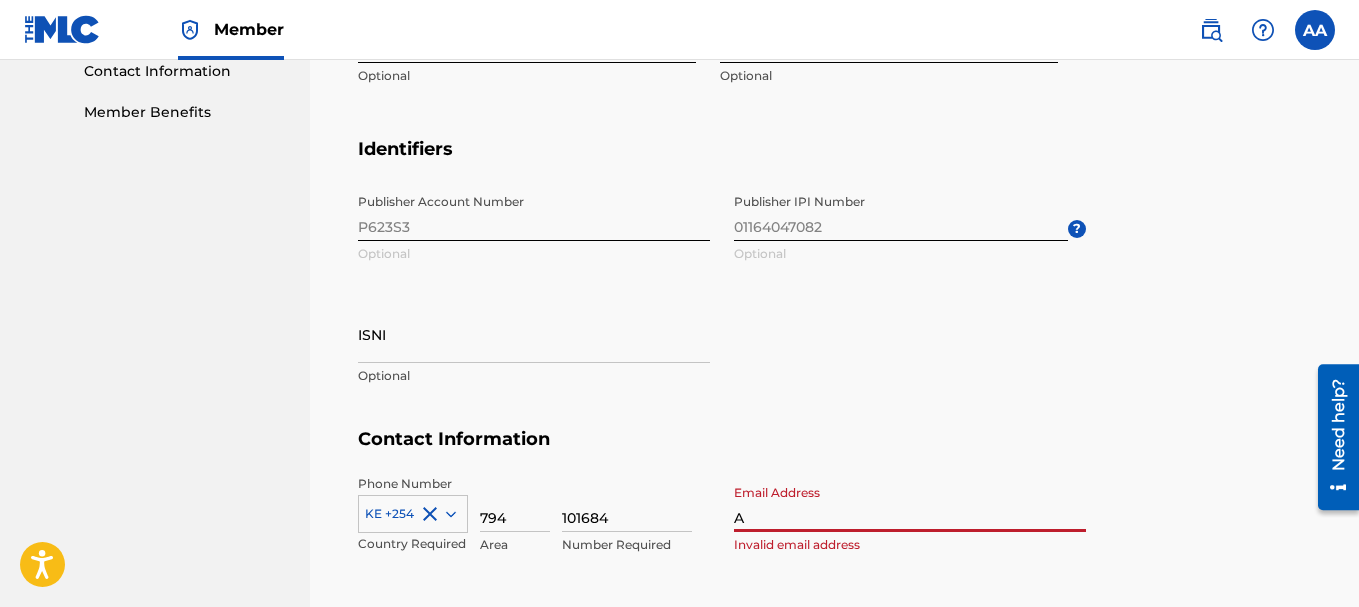 type on "[EMAIL_ADDRESS][DOMAIN_NAME]" 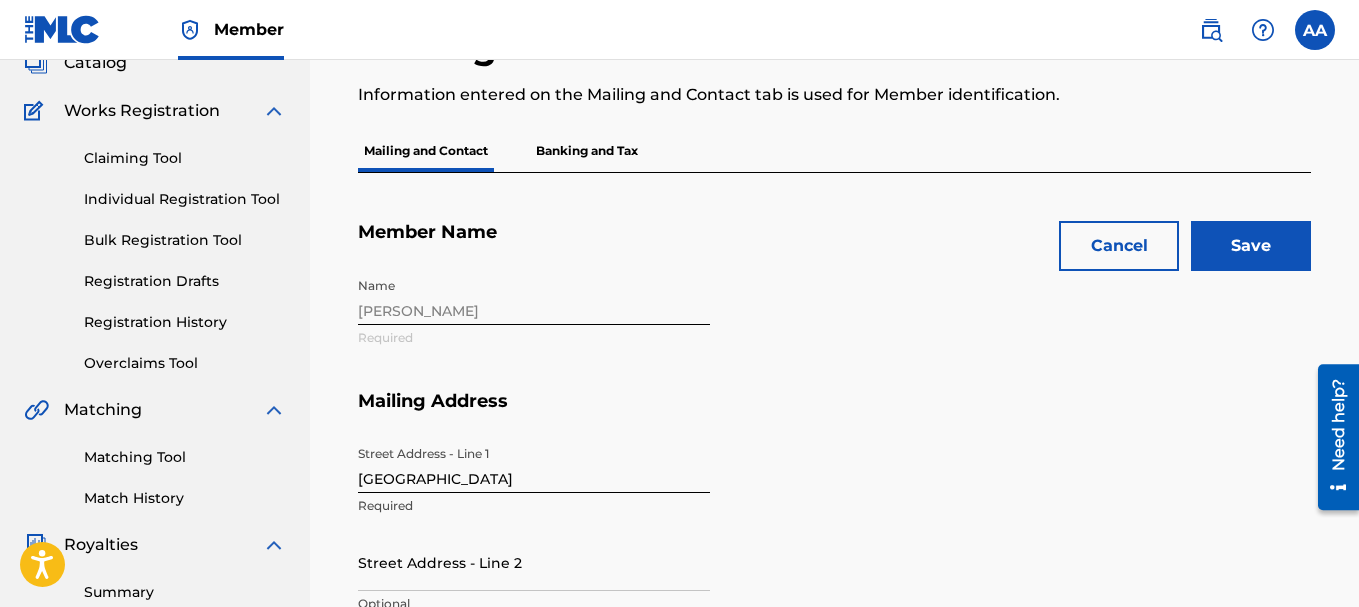 scroll, scrollTop: 135, scrollLeft: 0, axis: vertical 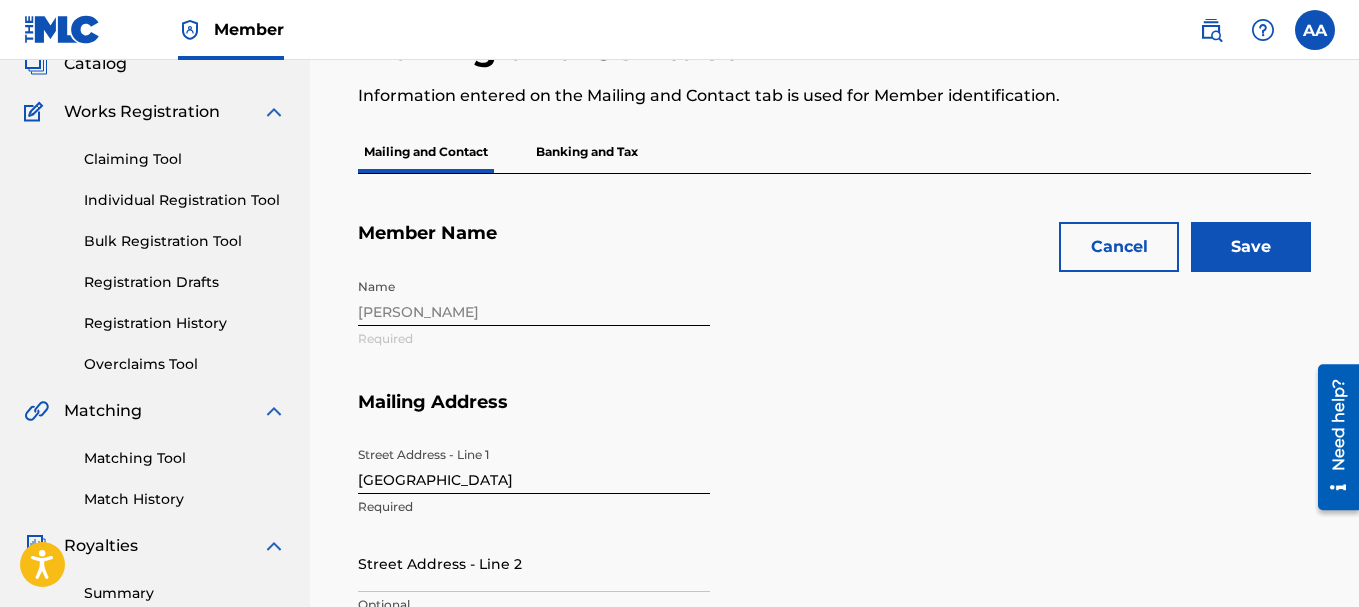 click on "Name [PERSON_NAME] Required" at bounding box center [722, 330] 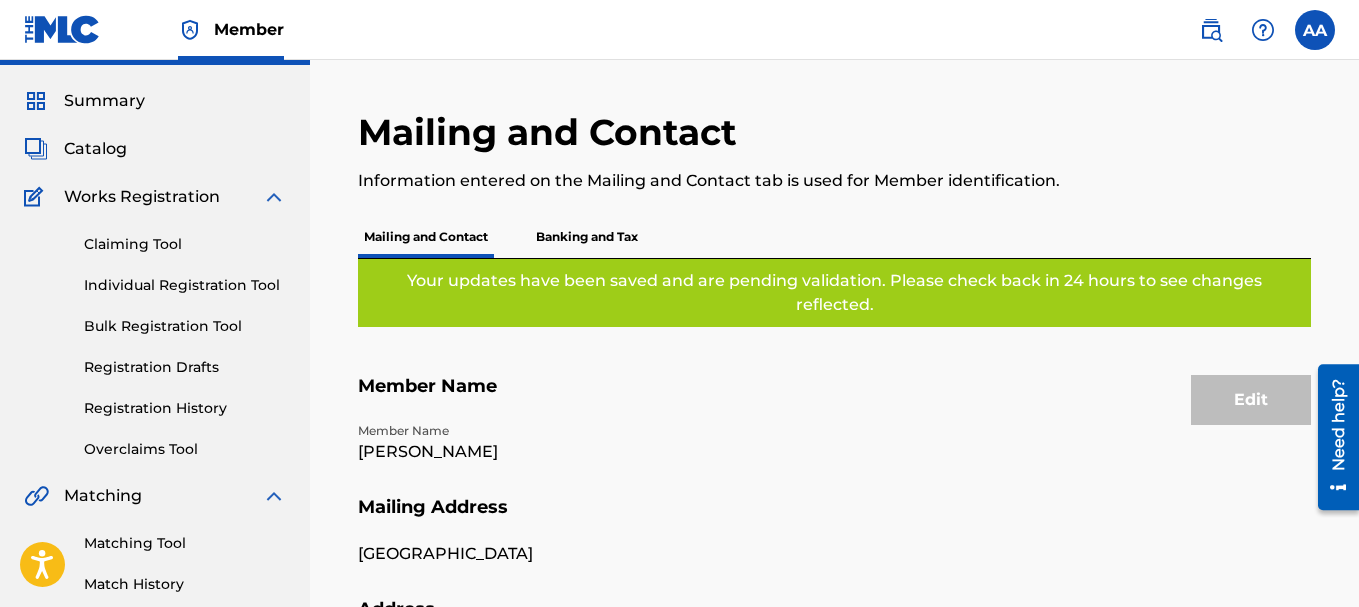scroll, scrollTop: 69, scrollLeft: 0, axis: vertical 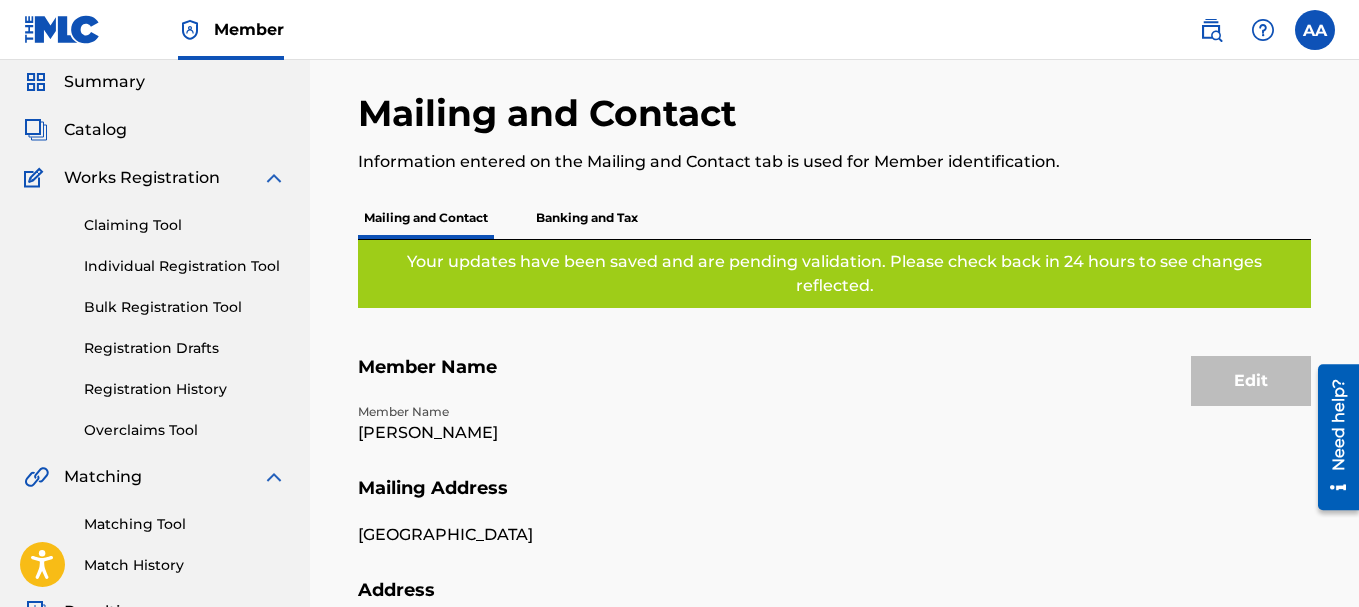 click on "[PERSON_NAME]" at bounding box center (534, 433) 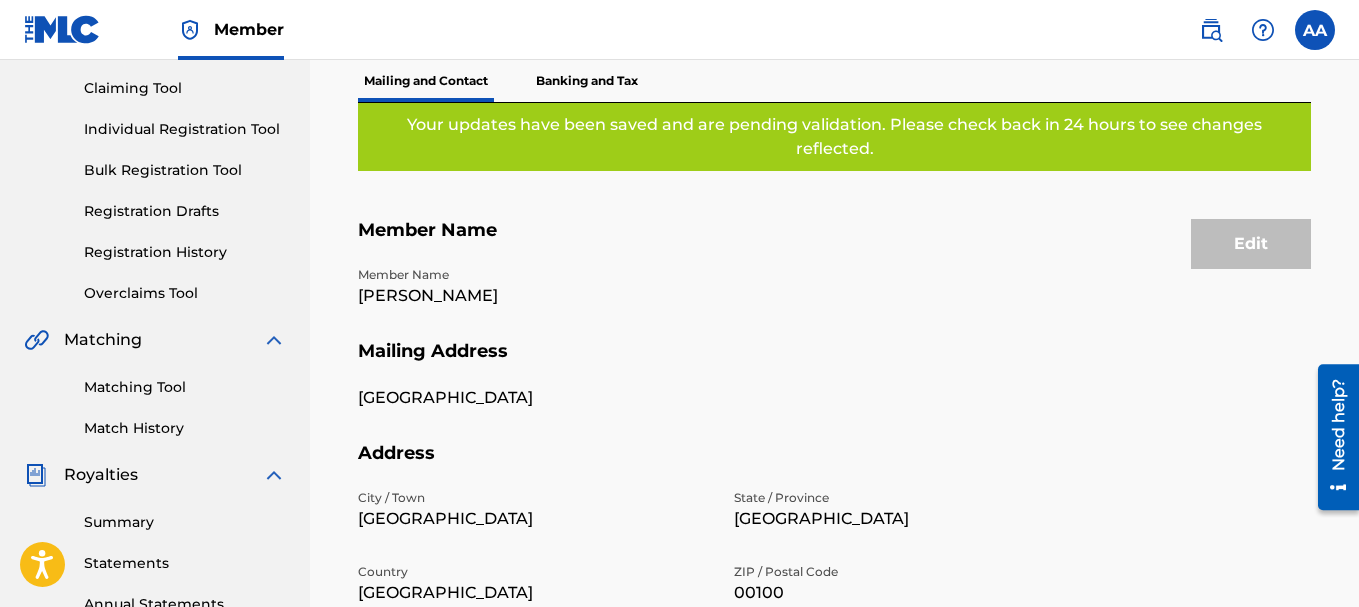 scroll, scrollTop: 208, scrollLeft: 0, axis: vertical 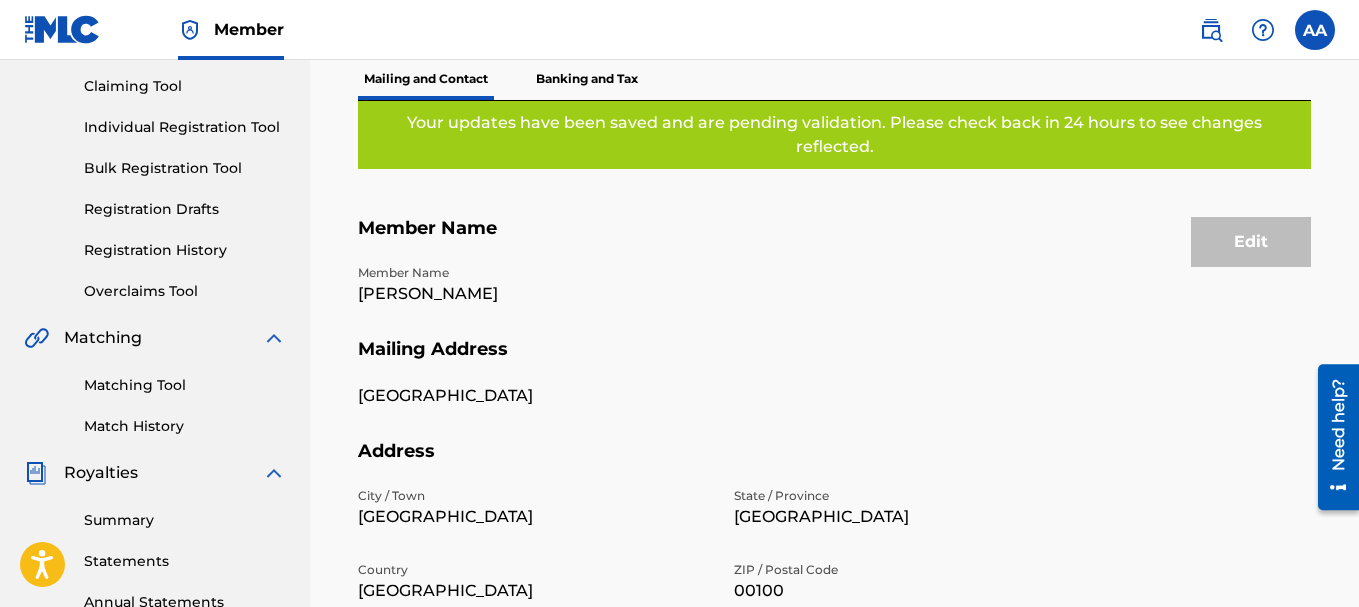 click on "Banking and Tax" at bounding box center [587, 79] 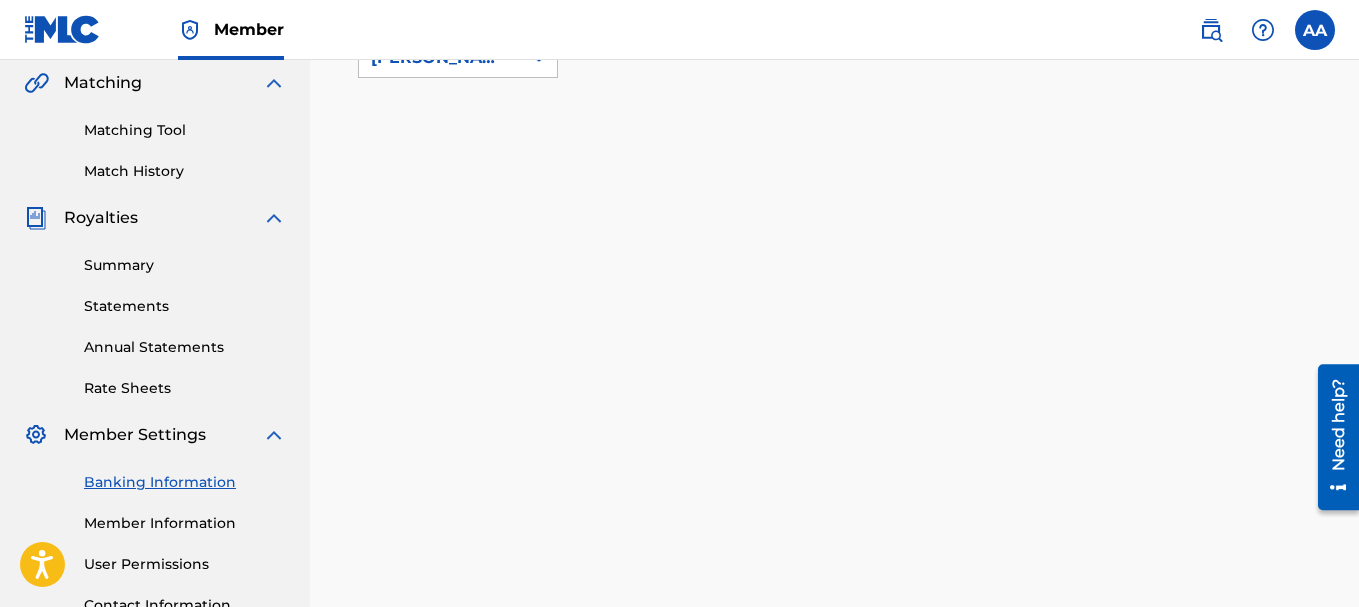 scroll, scrollTop: 468, scrollLeft: 0, axis: vertical 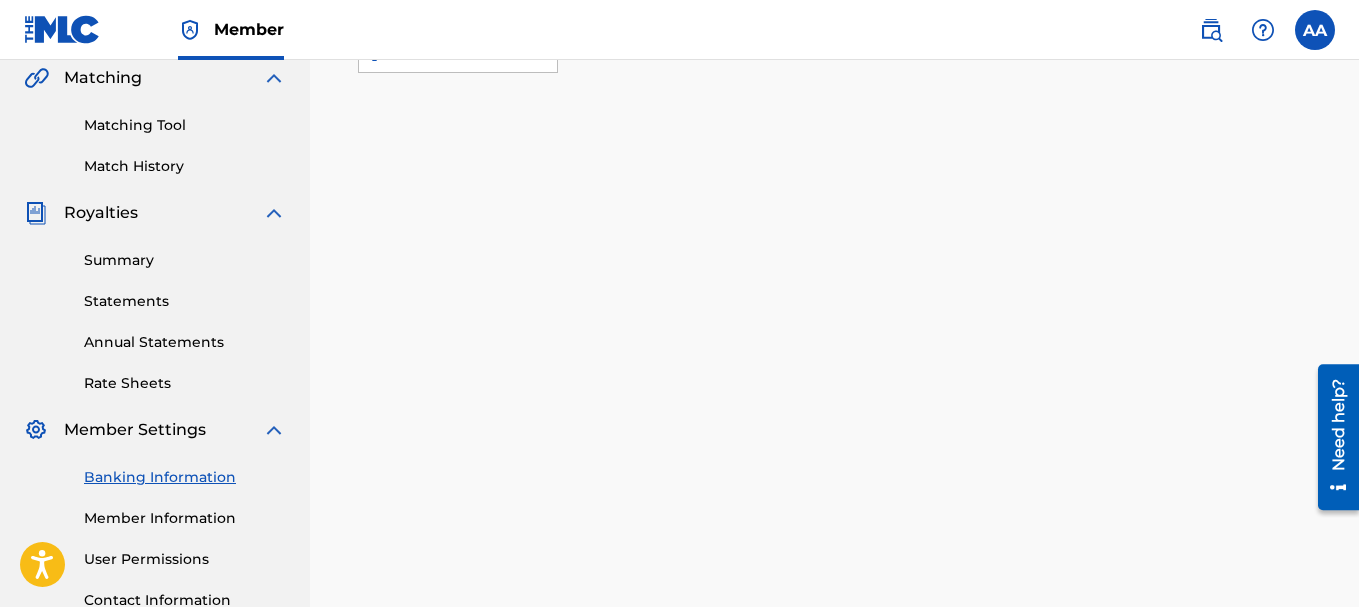 click on "Member Information" at bounding box center [185, 518] 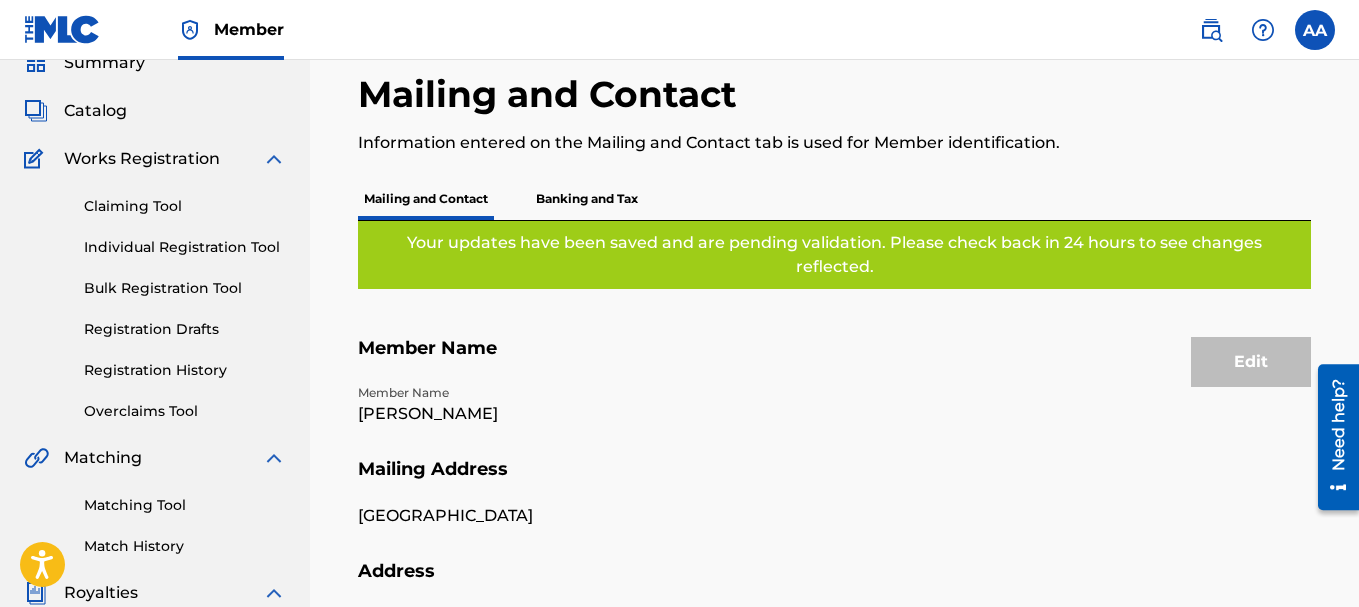 scroll, scrollTop: 79, scrollLeft: 0, axis: vertical 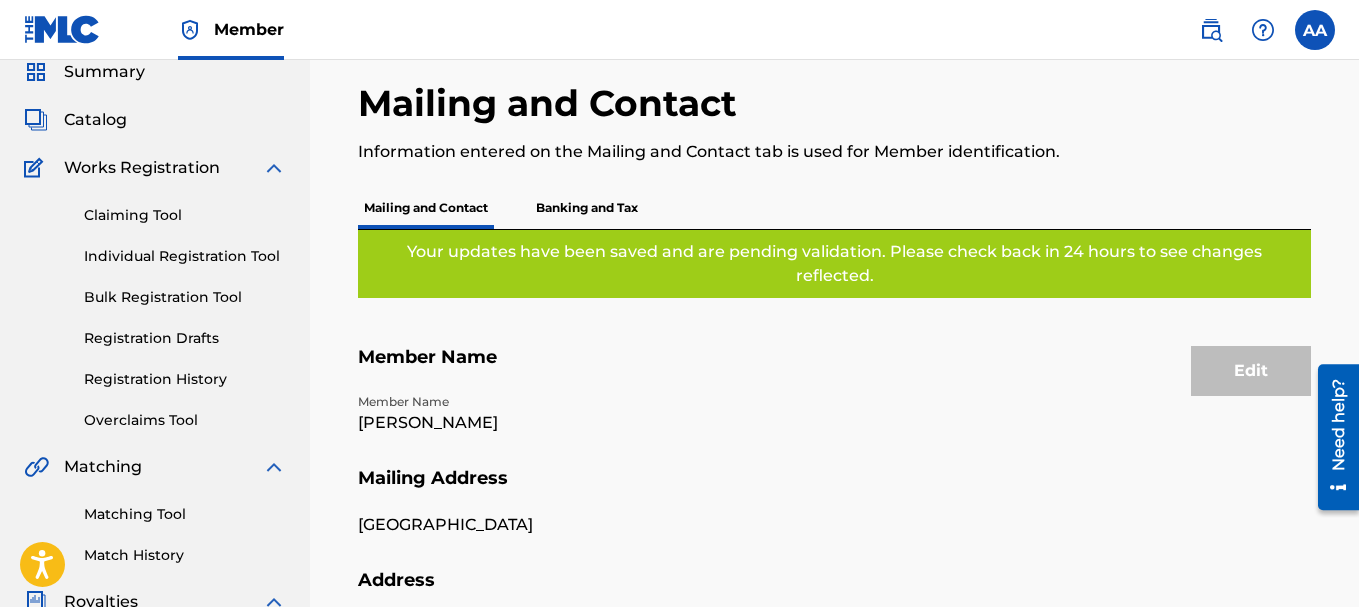 click on "Banking and Tax" at bounding box center [587, 208] 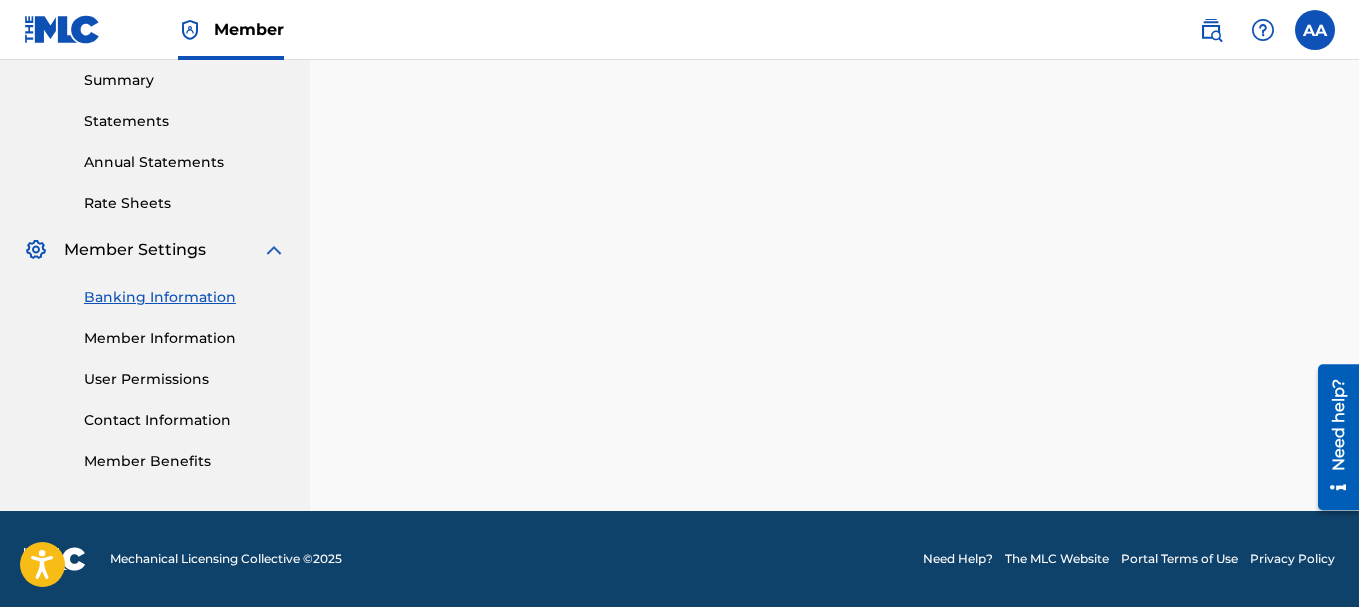 scroll, scrollTop: 633, scrollLeft: 0, axis: vertical 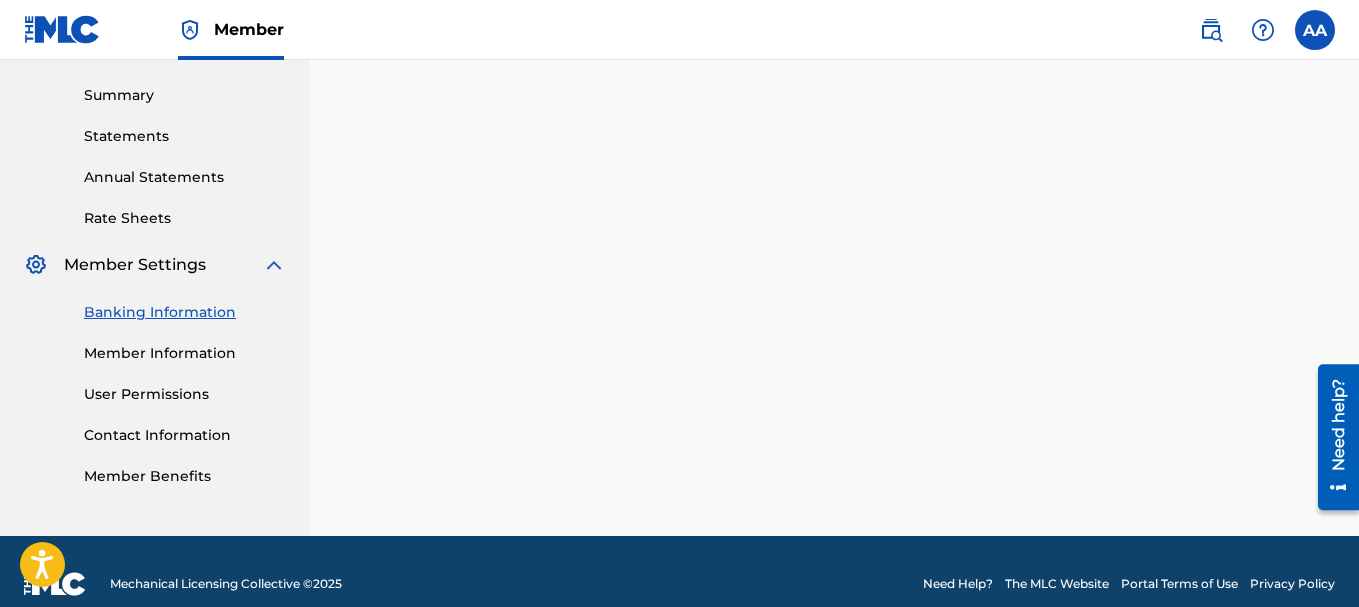 click on "User Permissions" at bounding box center (185, 394) 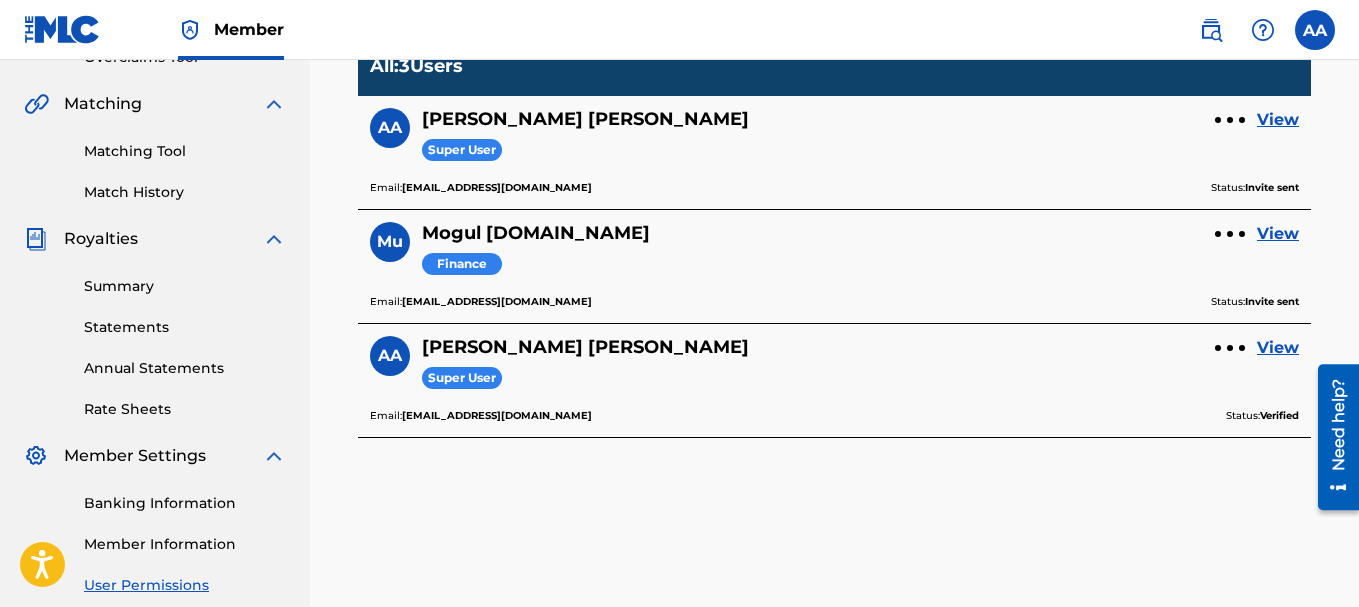 scroll, scrollTop: 444, scrollLeft: 0, axis: vertical 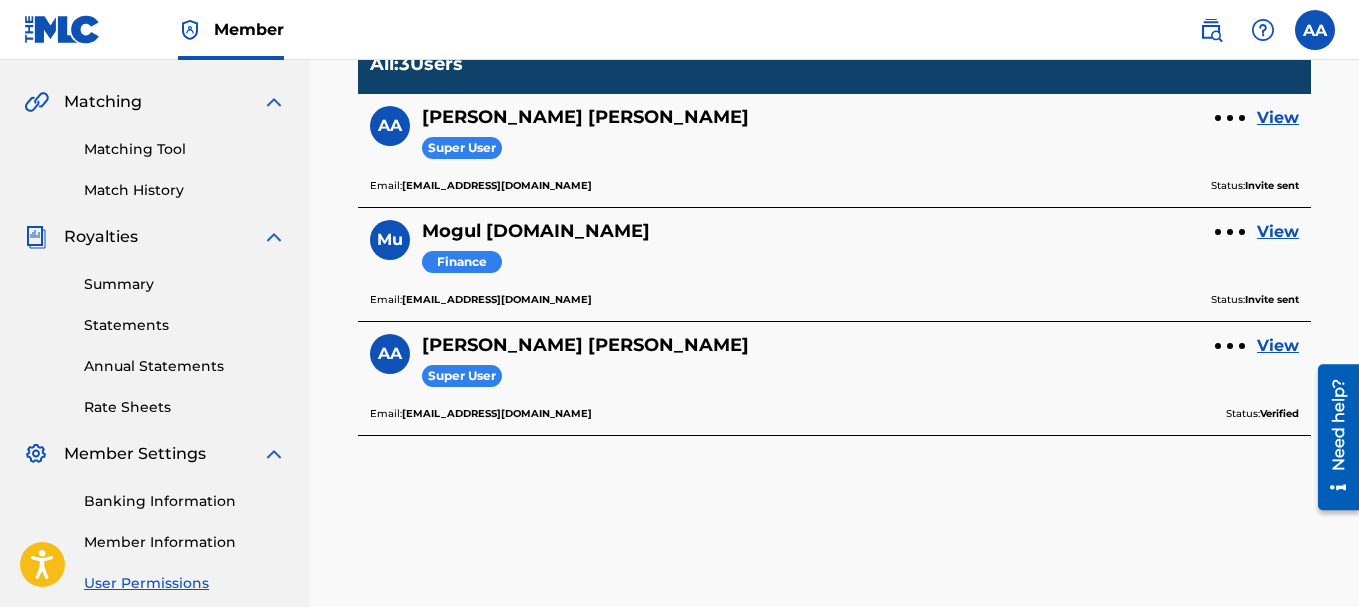 click on "View" at bounding box center (1278, 232) 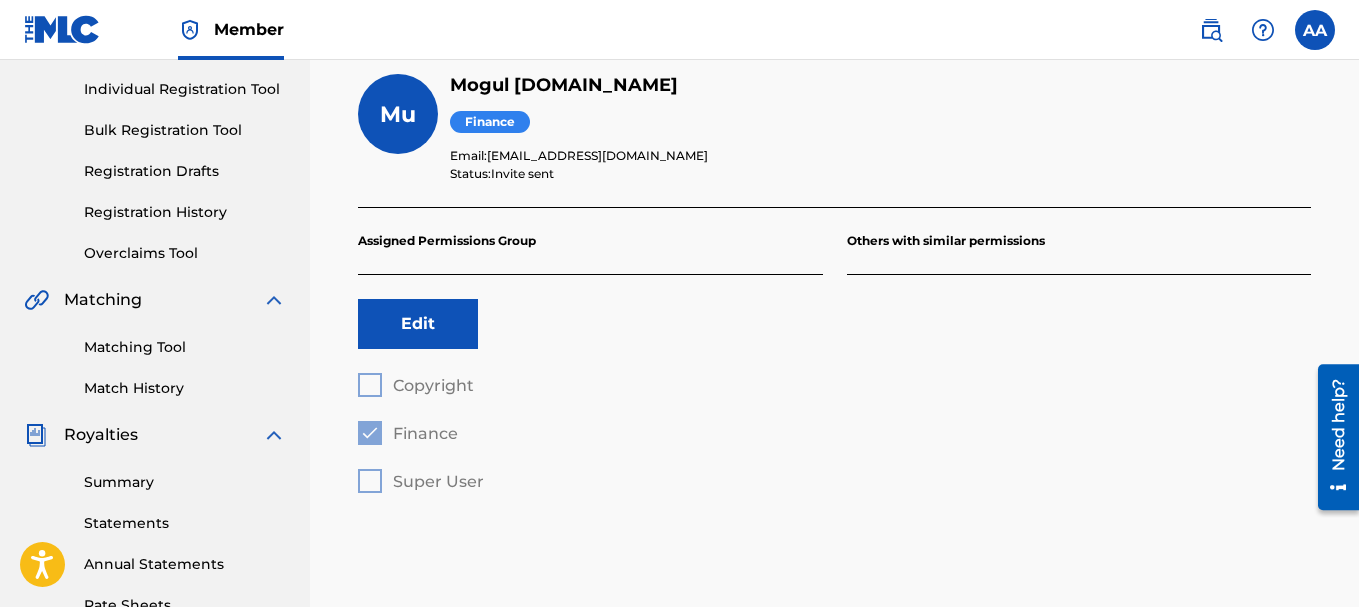 scroll, scrollTop: 246, scrollLeft: 0, axis: vertical 